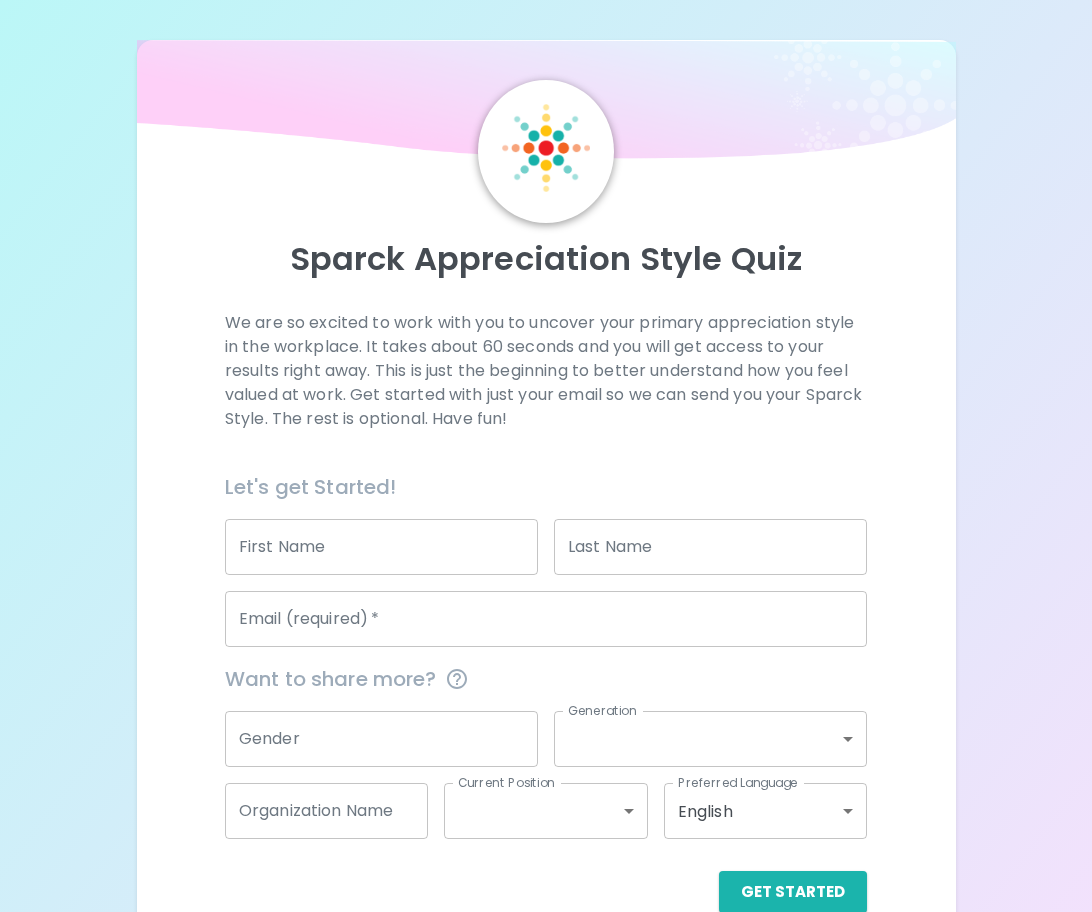 scroll, scrollTop: 0, scrollLeft: 0, axis: both 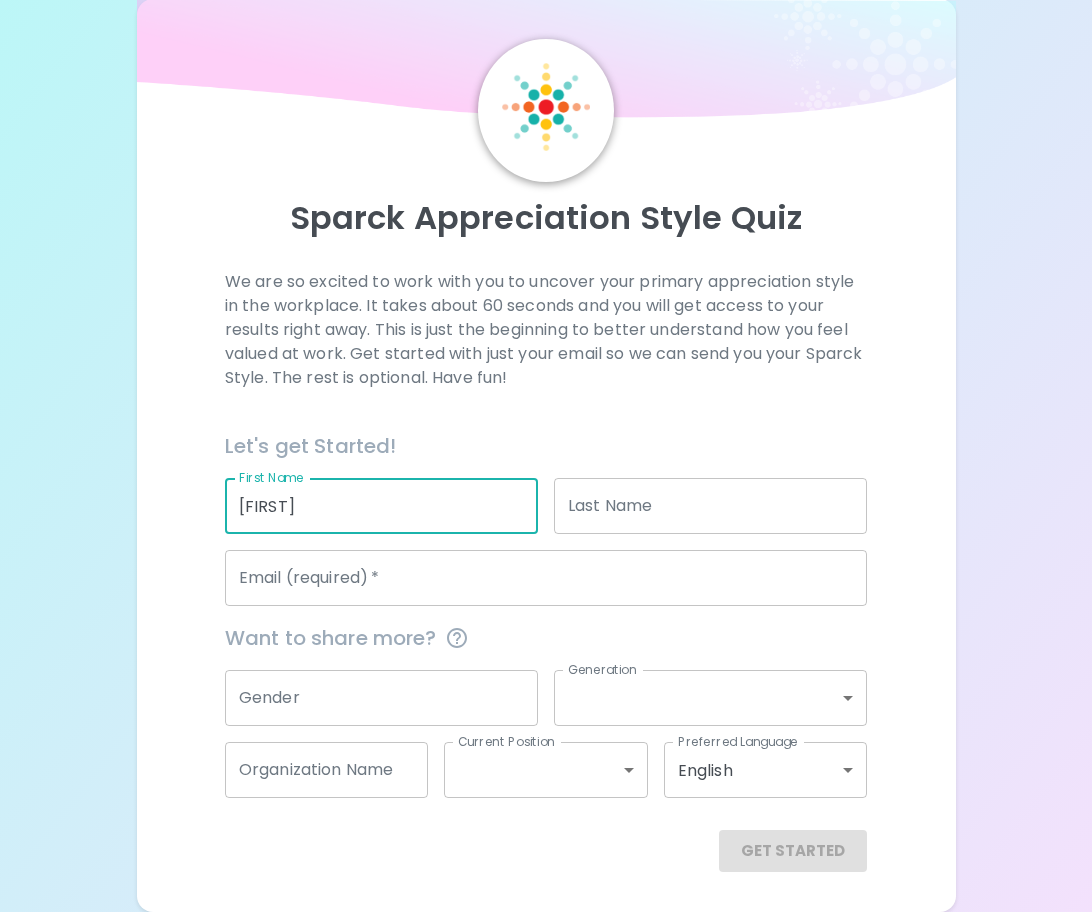 type on "[FIRST]" 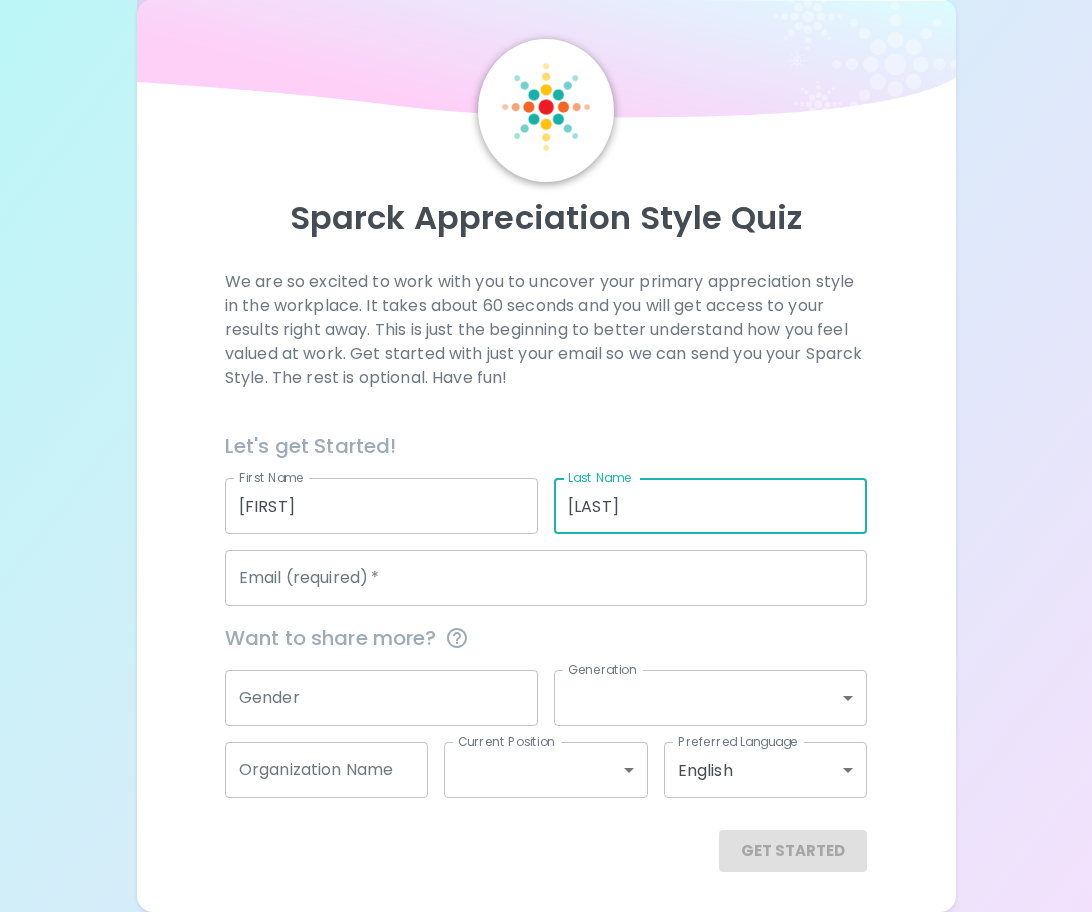 type on "[LAST]" 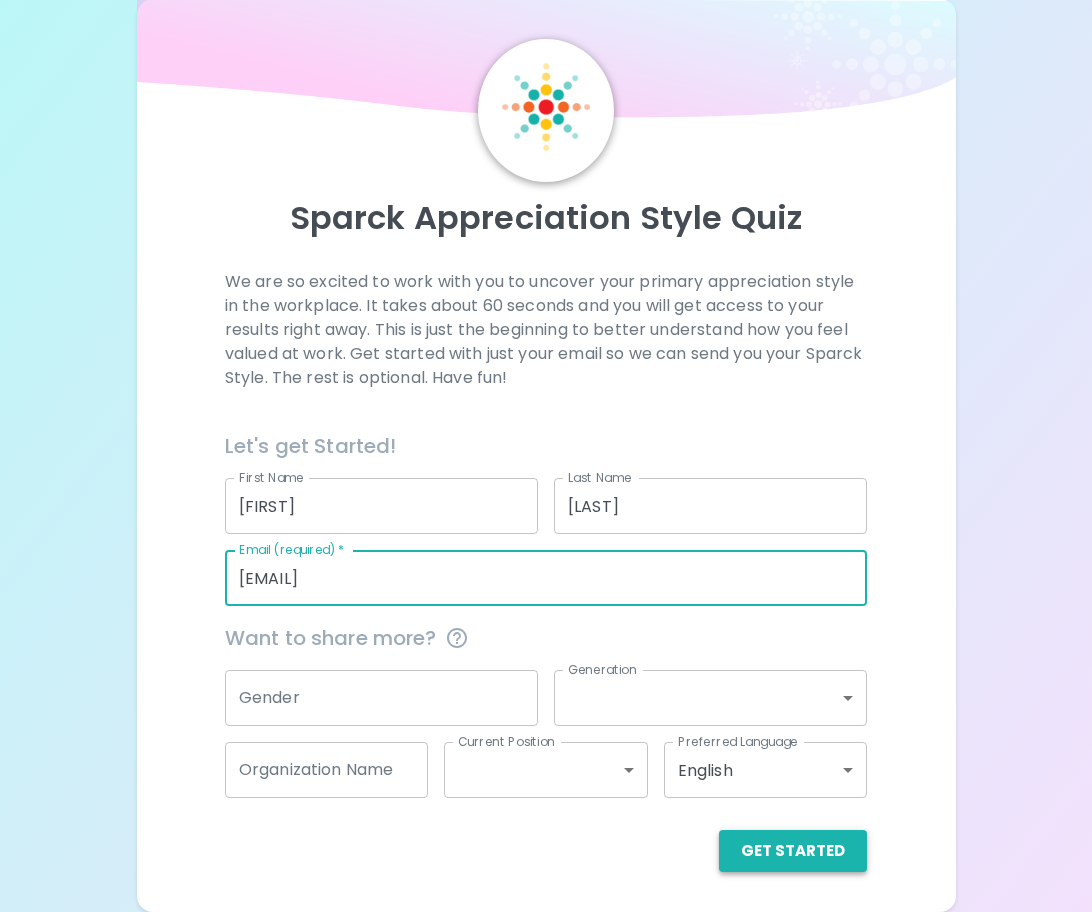 type on "[EMAIL]" 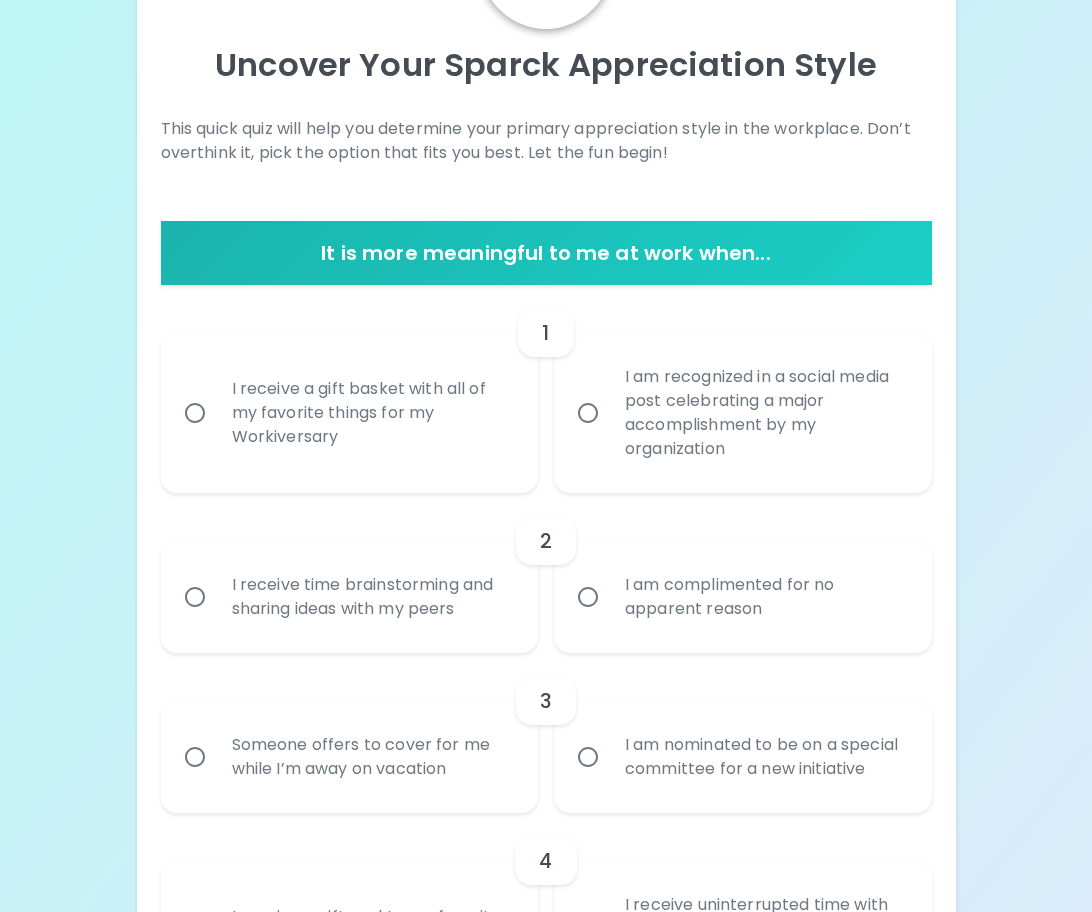 scroll, scrollTop: 241, scrollLeft: 0, axis: vertical 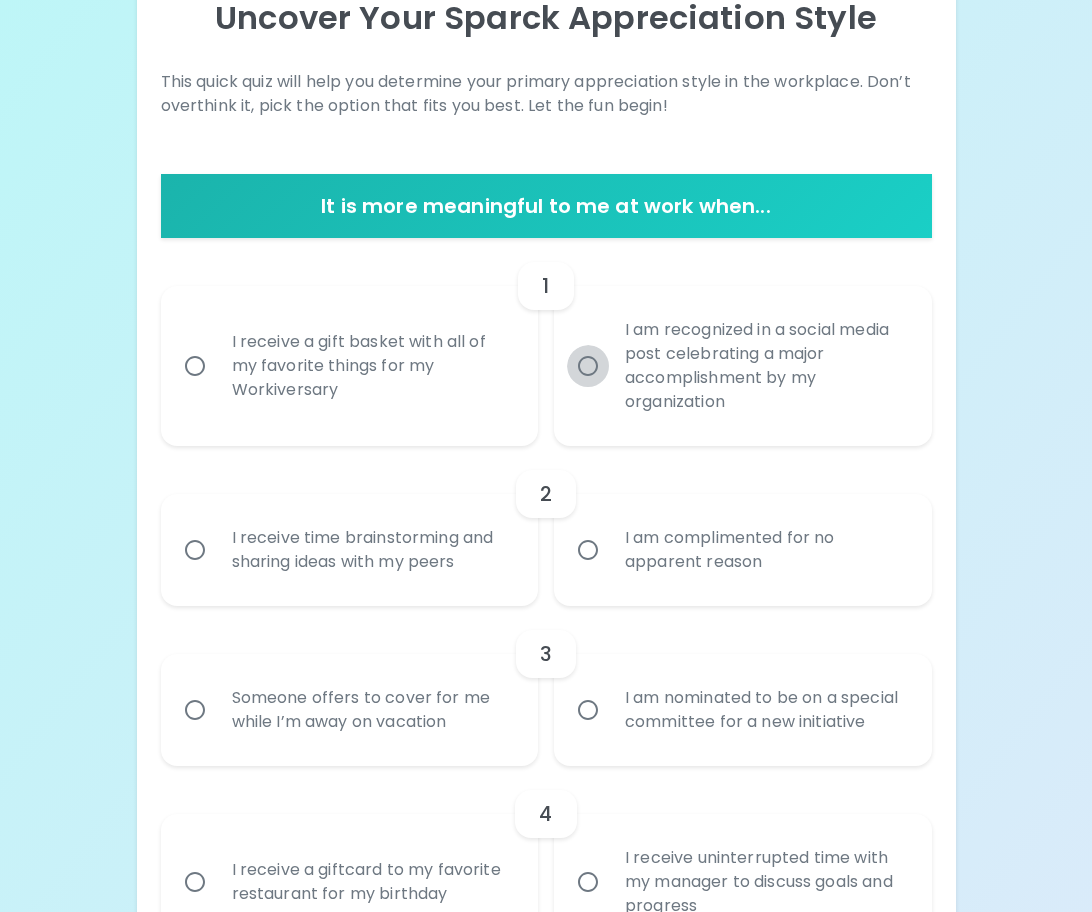 click on "I am recognized in a social media post celebrating a major accomplishment by my organization" at bounding box center (588, 366) 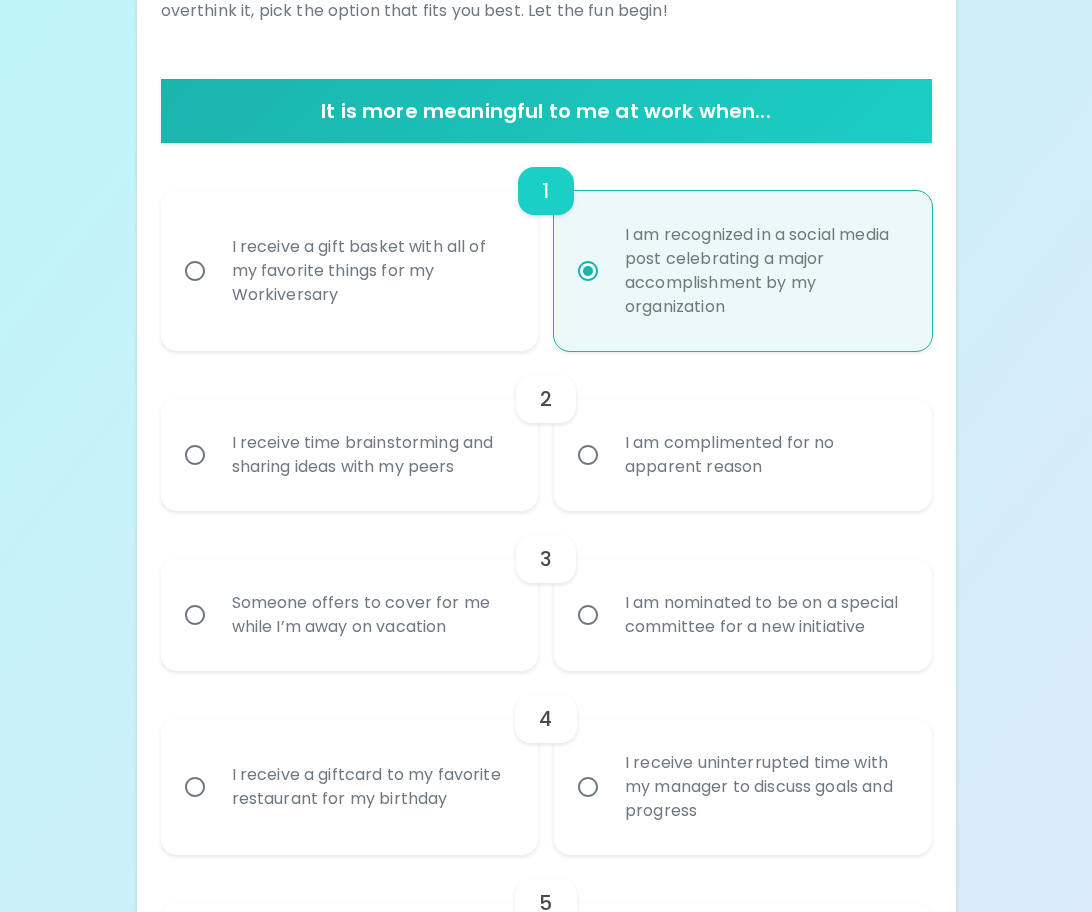 scroll, scrollTop: 401, scrollLeft: 0, axis: vertical 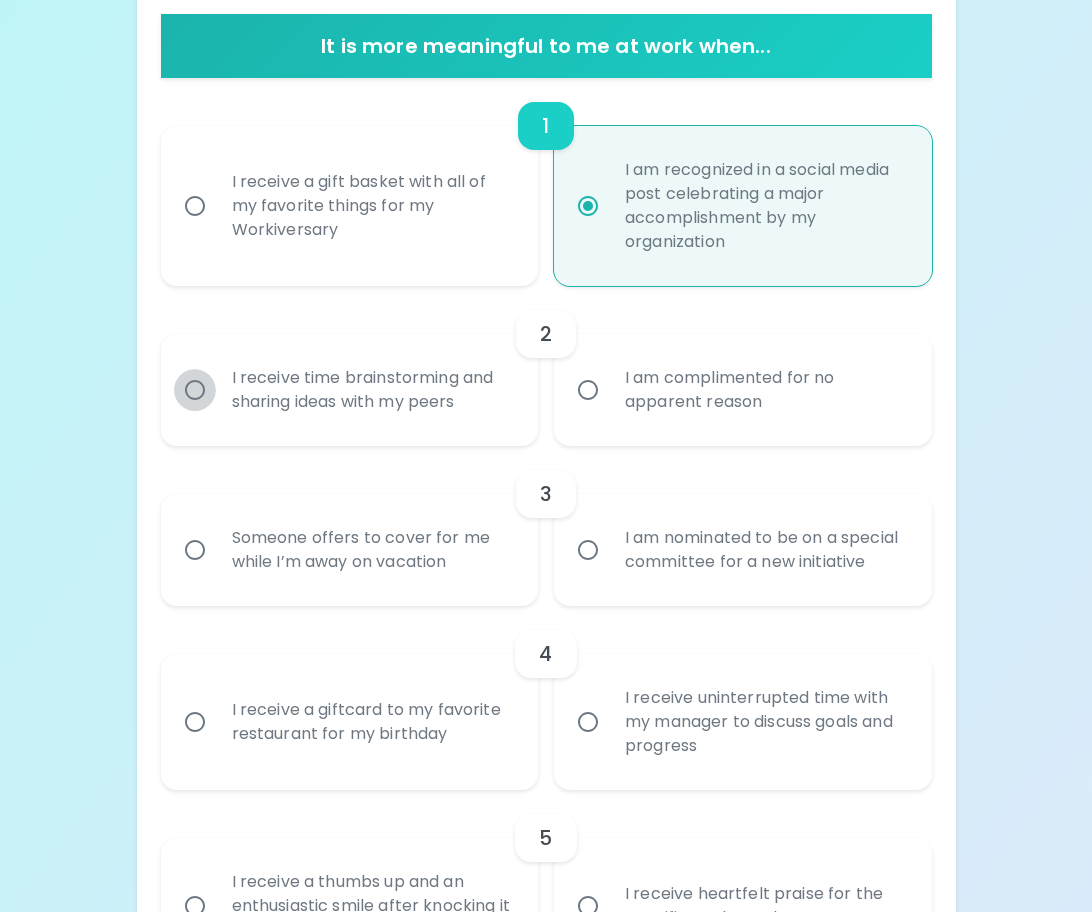 click on "I receive time brainstorming and sharing ideas with my peers" at bounding box center [195, 390] 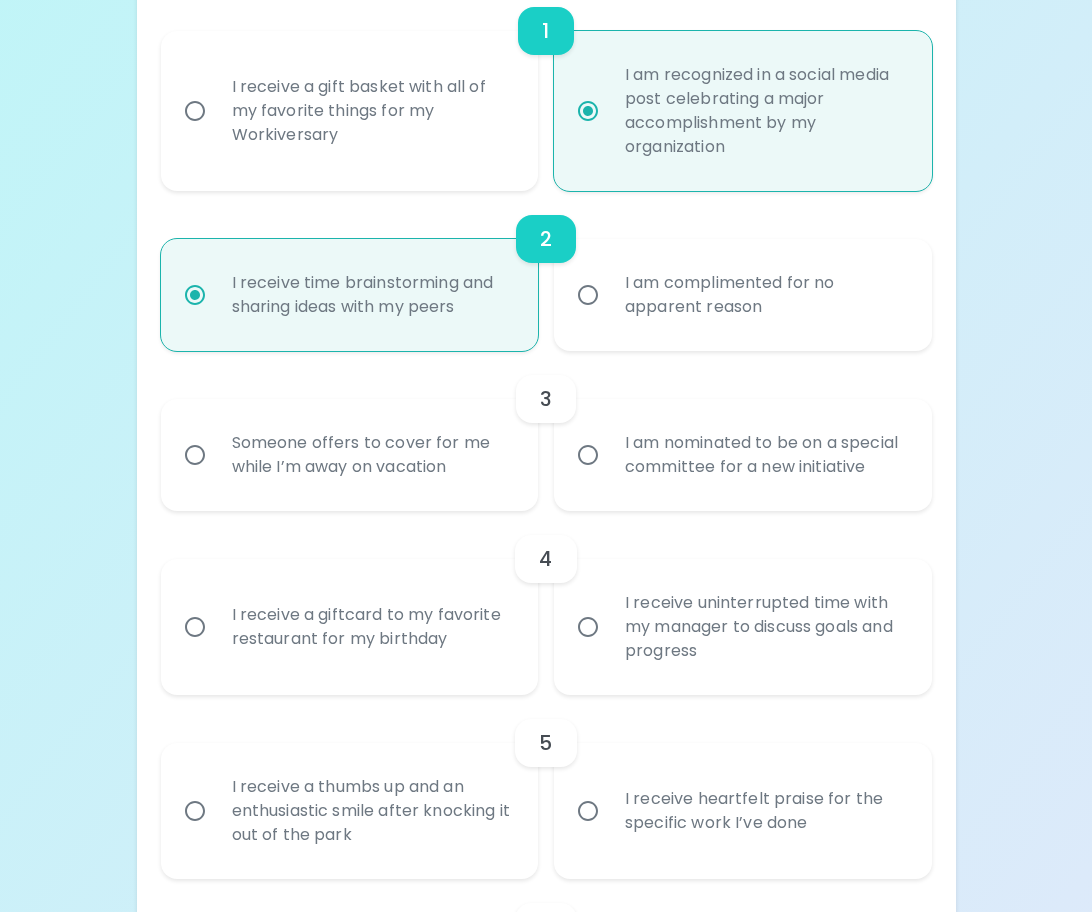 scroll, scrollTop: 561, scrollLeft: 0, axis: vertical 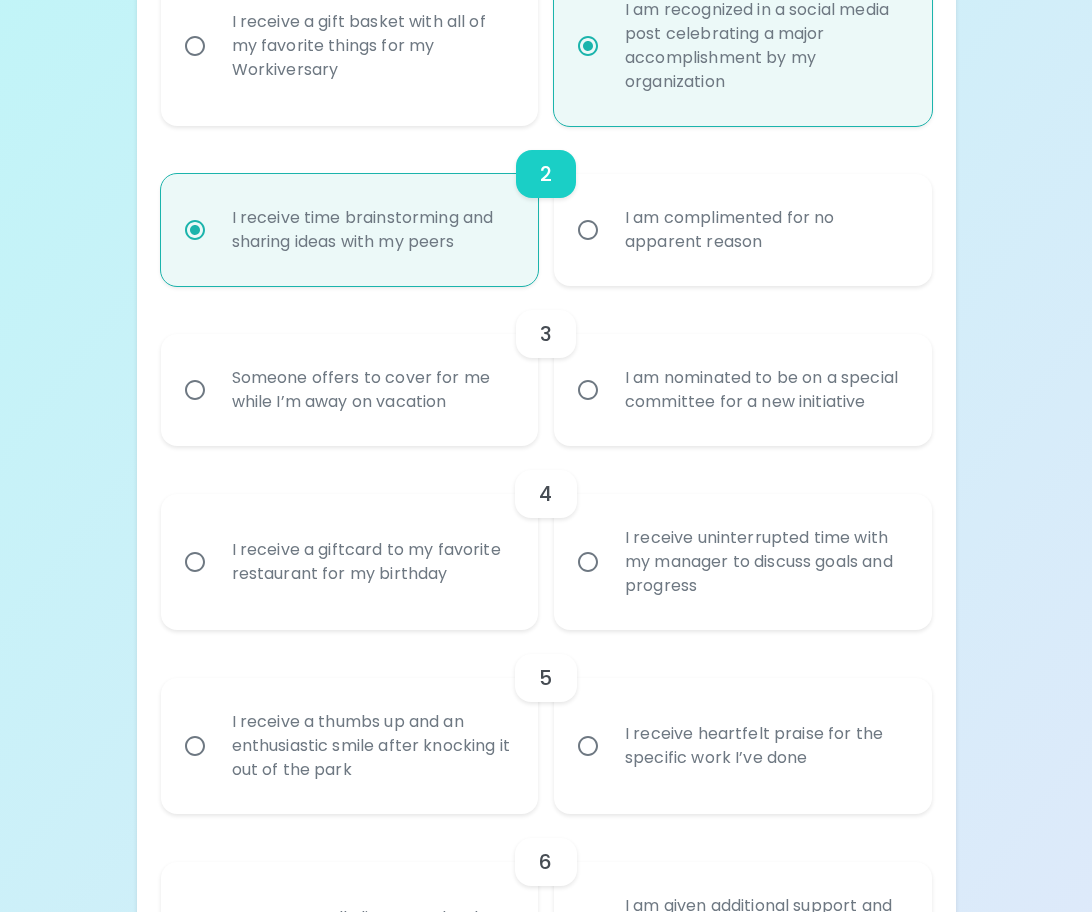 radio on "true" 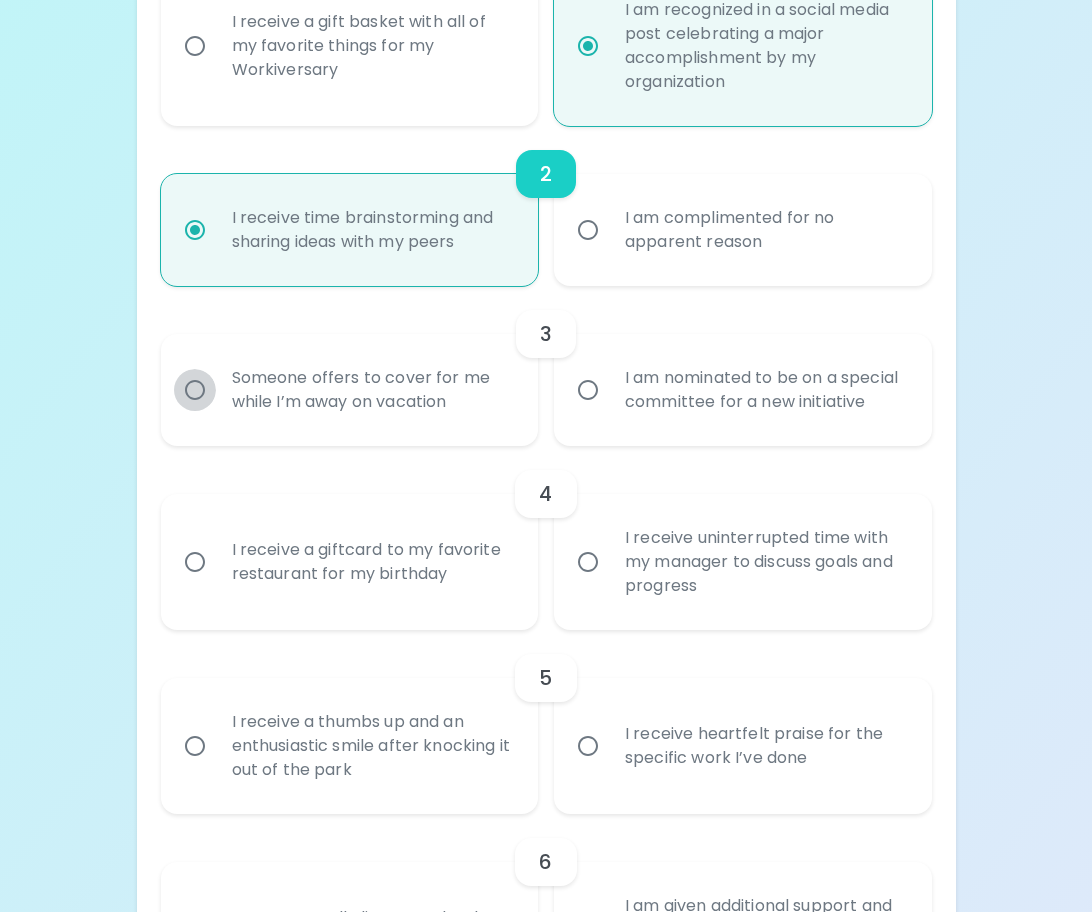 click on "Someone offers to cover for me while I’m away on vacation" at bounding box center [195, 390] 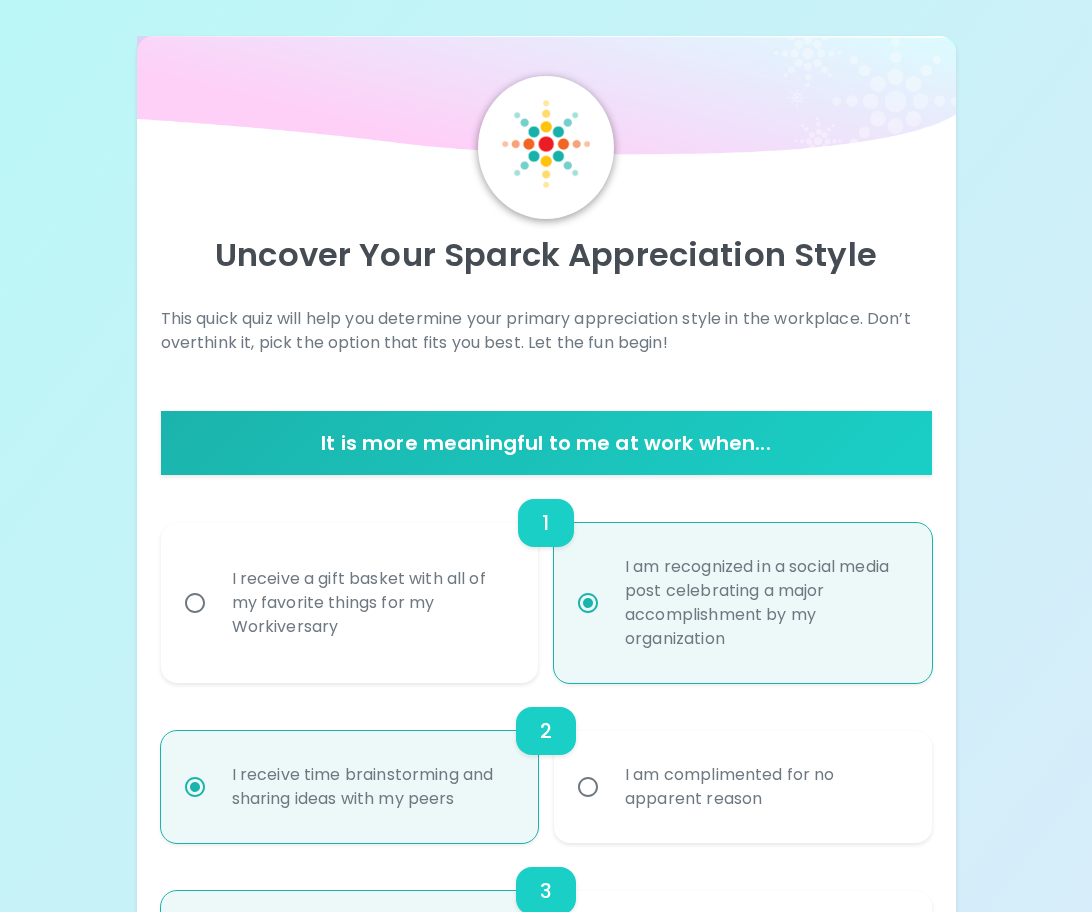 scroll, scrollTop: 0, scrollLeft: 0, axis: both 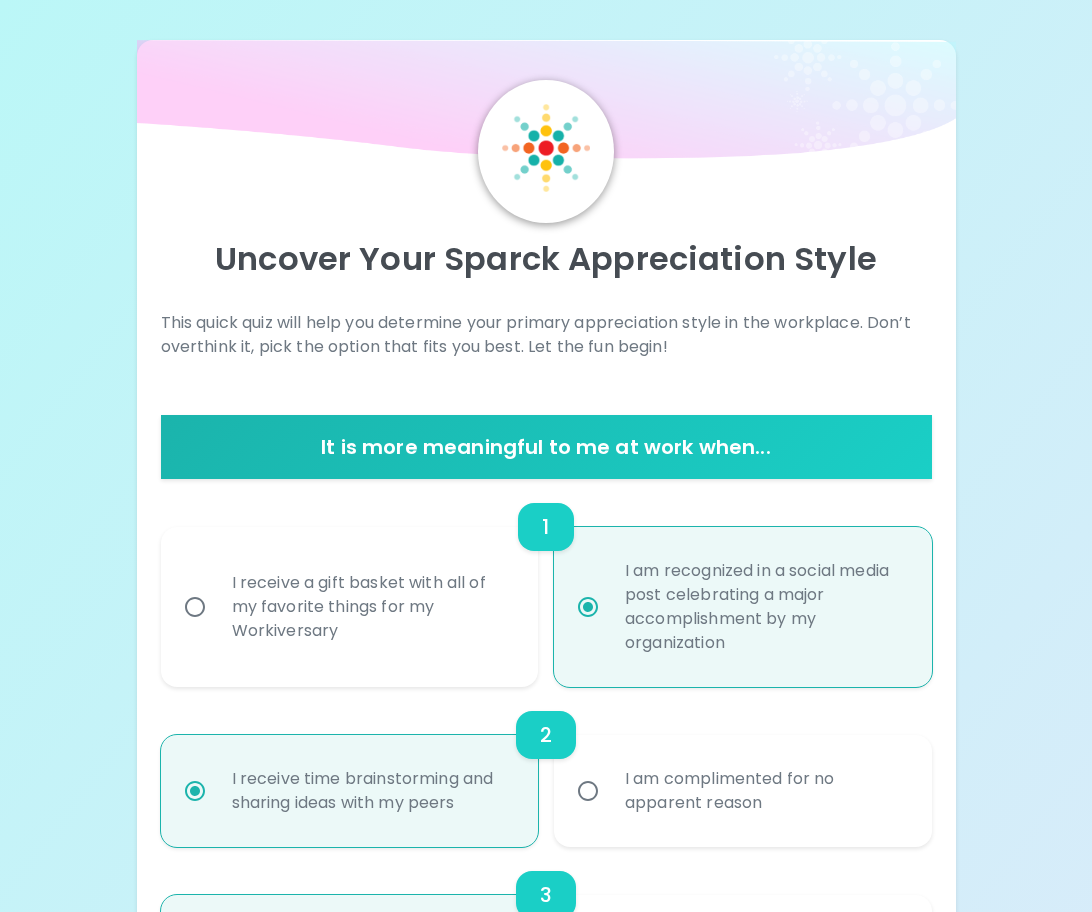 radio on "true" 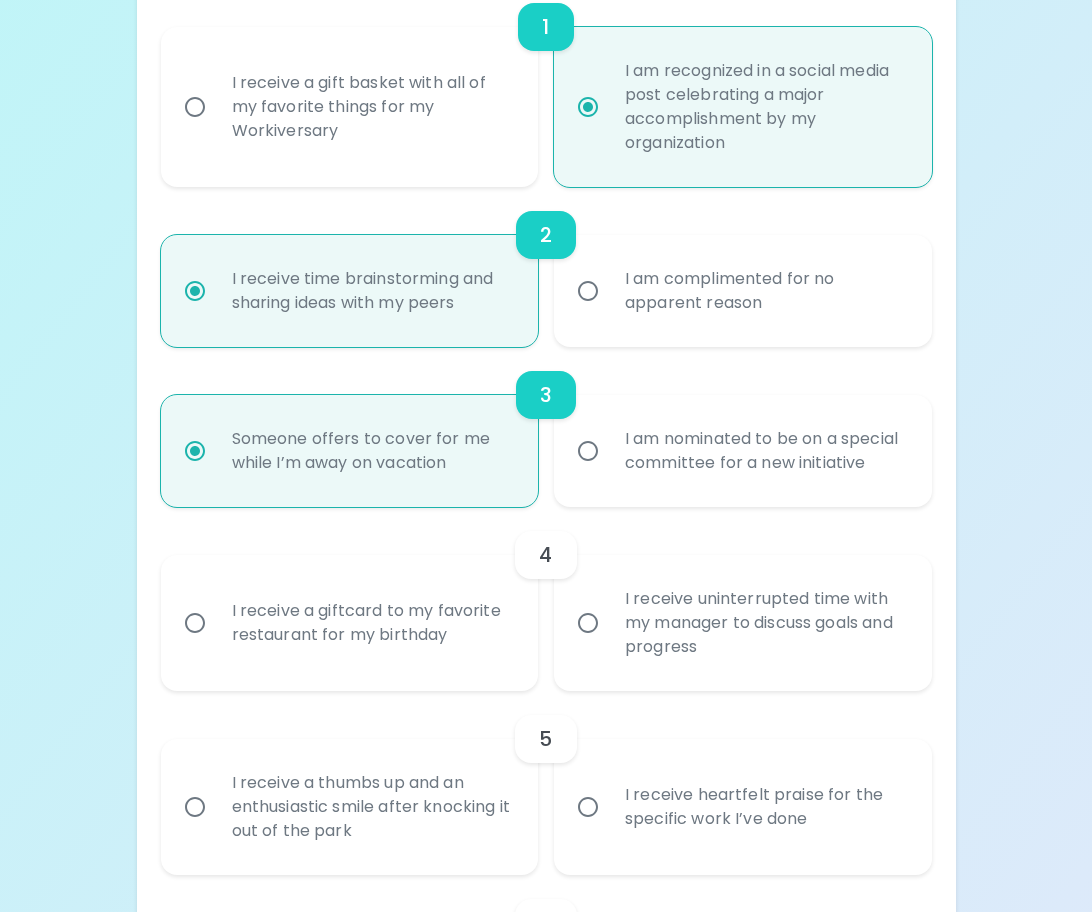 scroll, scrollTop: 600, scrollLeft: 0, axis: vertical 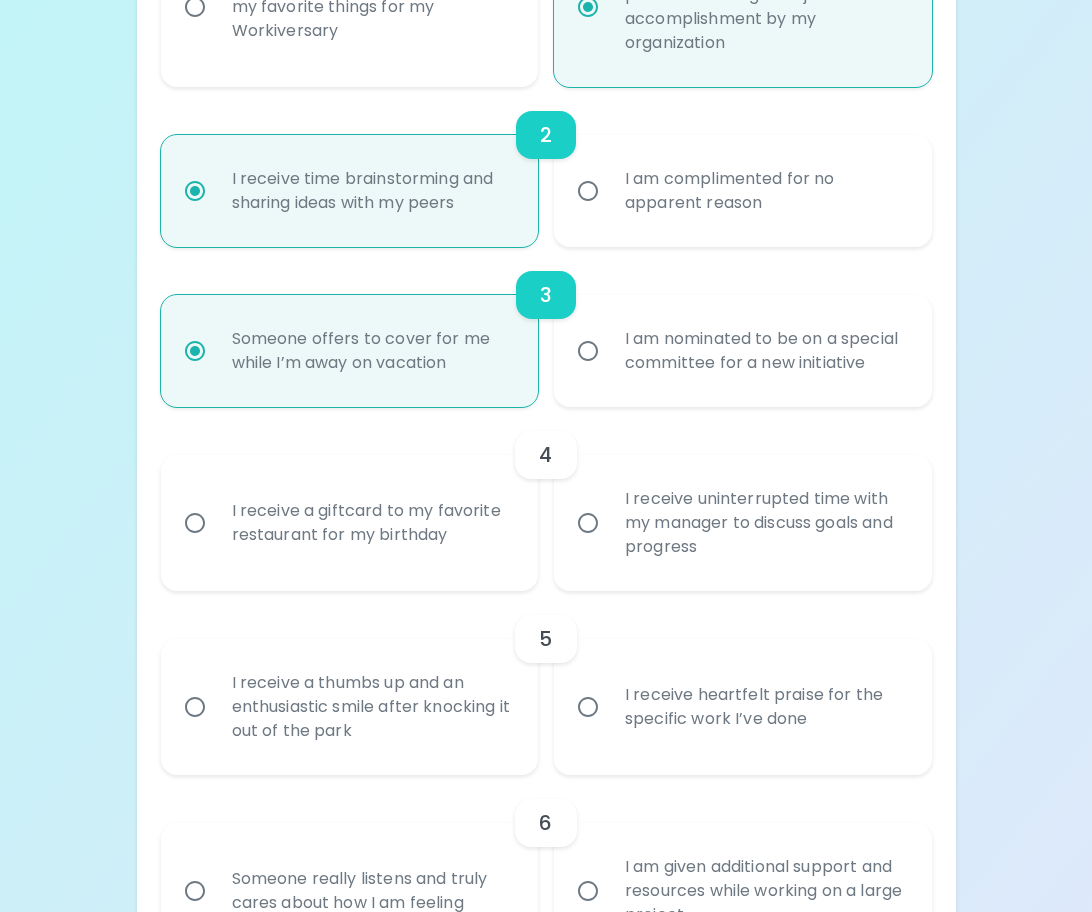 click on "I receive heartfelt praise for the specific work I’ve done" at bounding box center (588, 707) 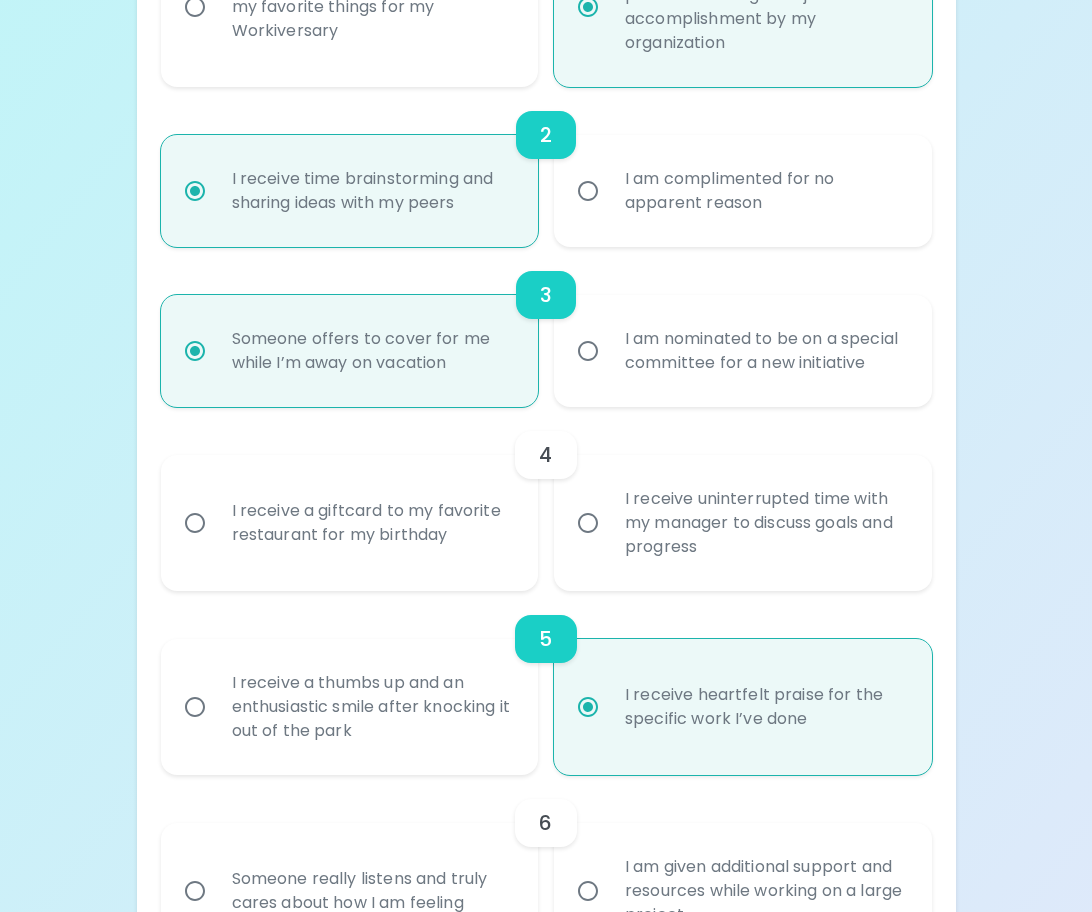 scroll, scrollTop: 760, scrollLeft: 0, axis: vertical 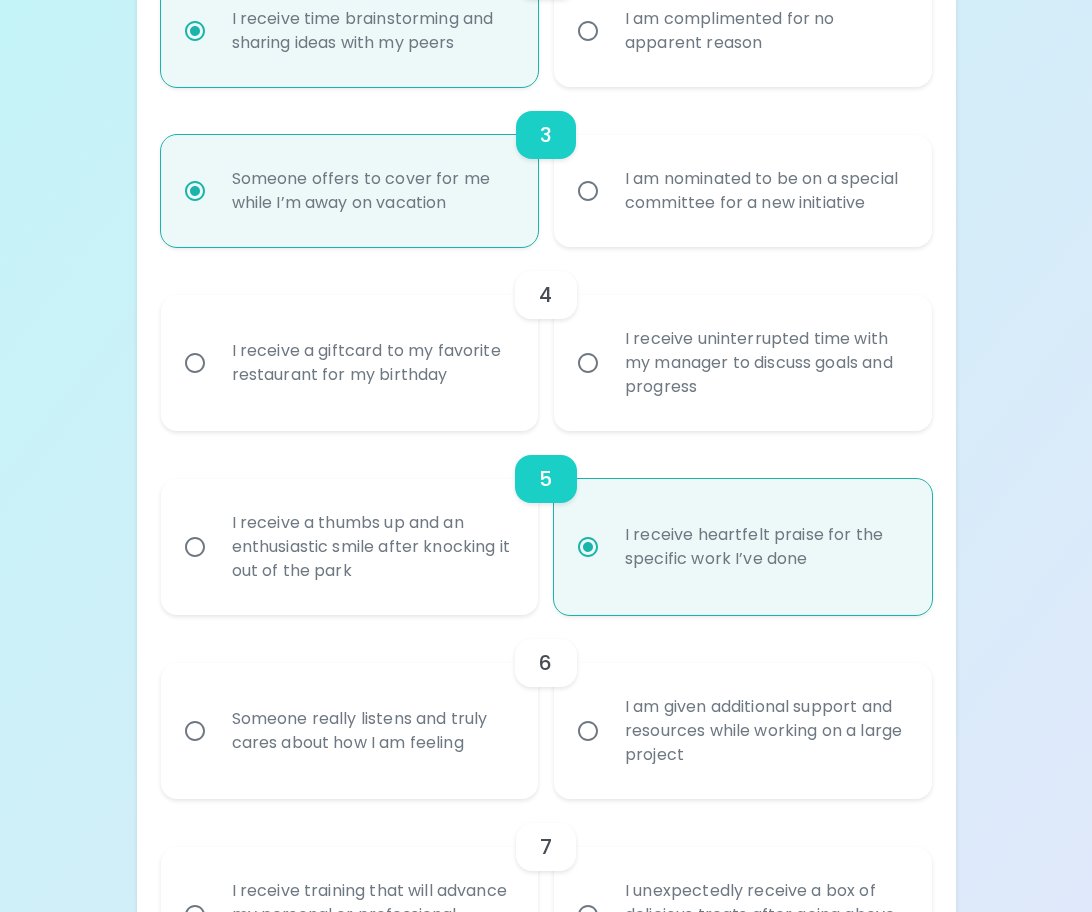 radio on "true" 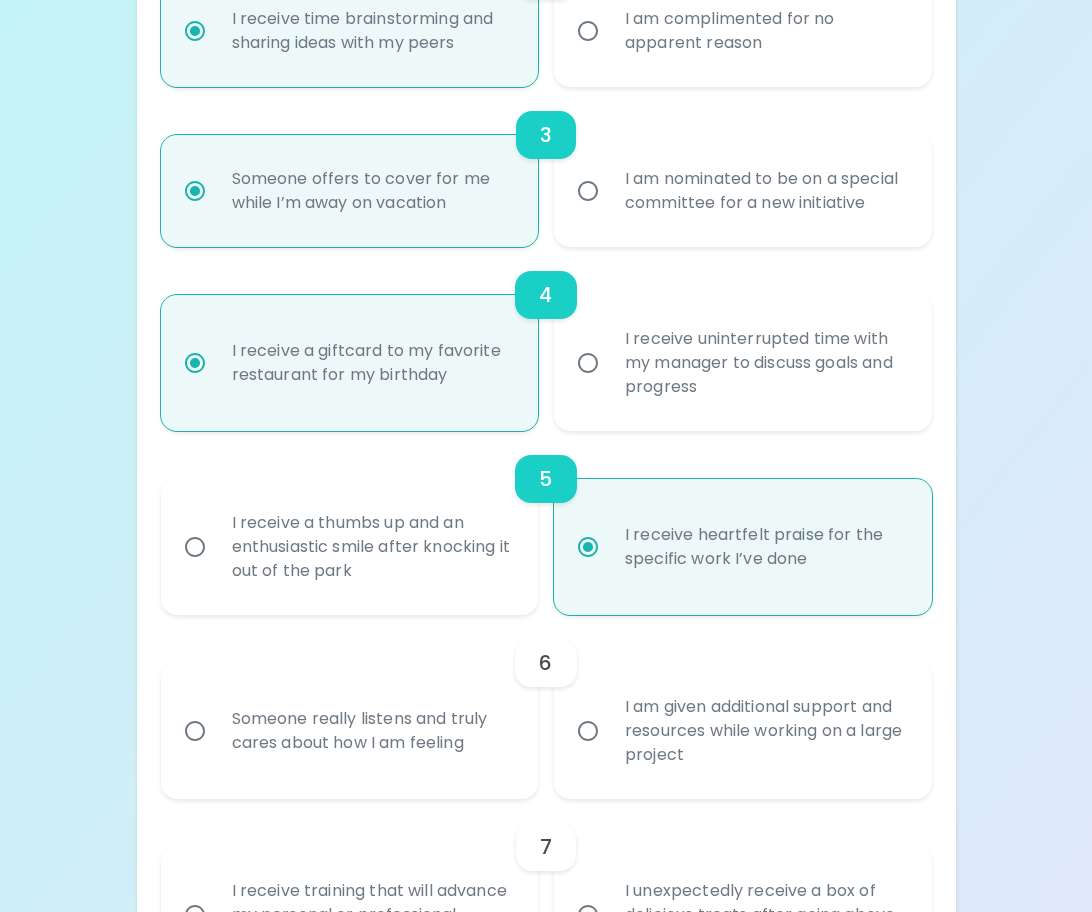scroll, scrollTop: 920, scrollLeft: 0, axis: vertical 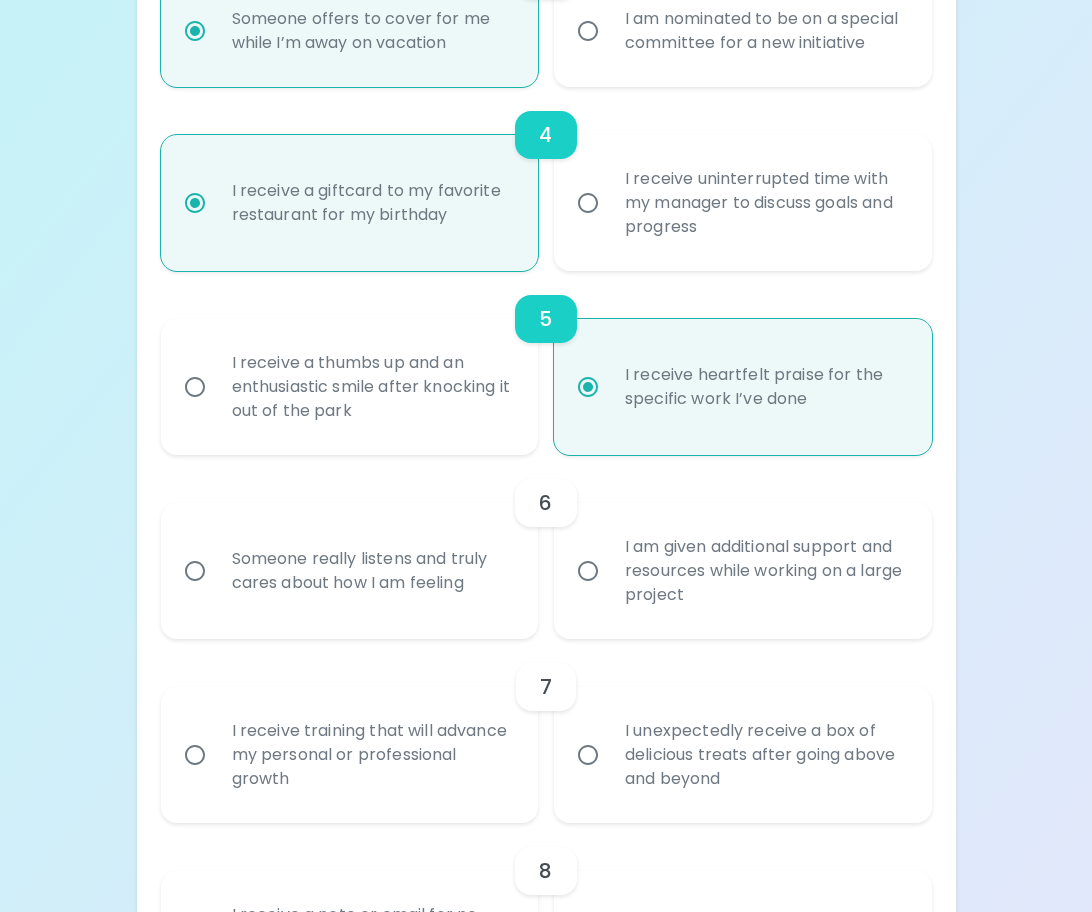 radio on "true" 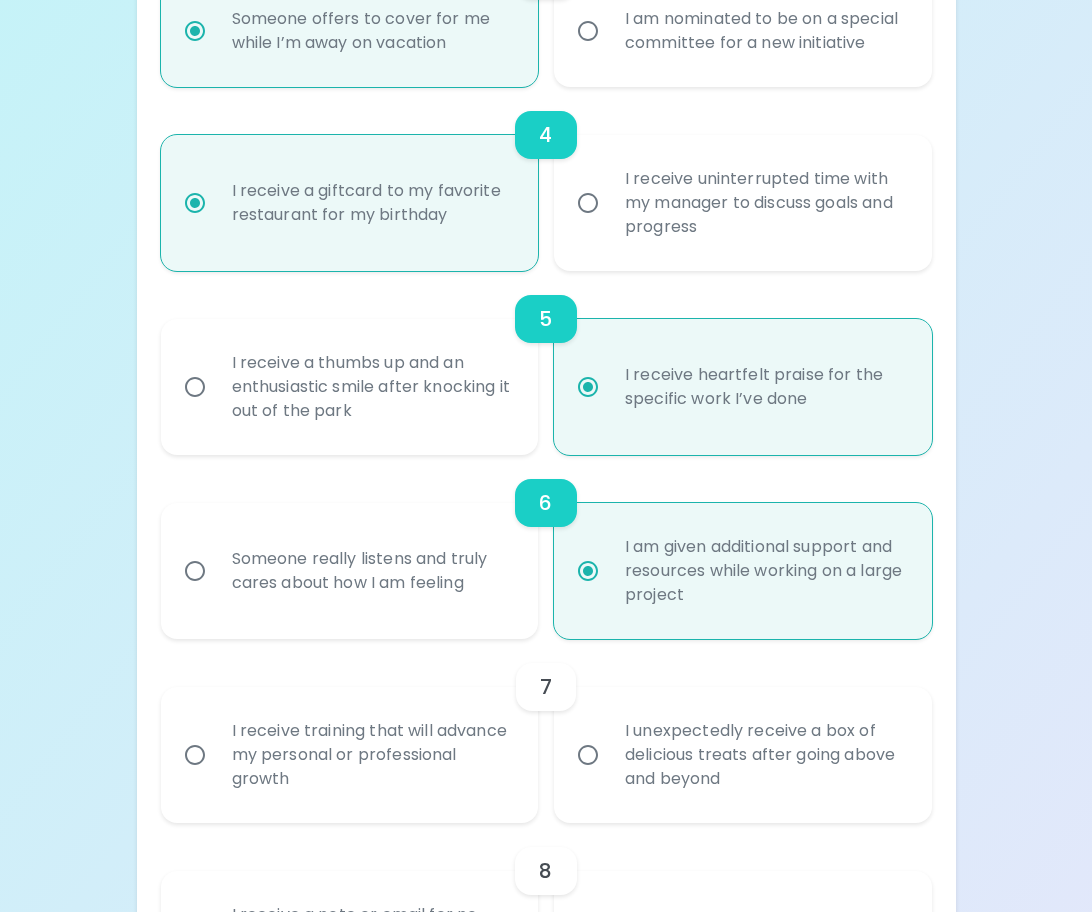 scroll, scrollTop: 1080, scrollLeft: 0, axis: vertical 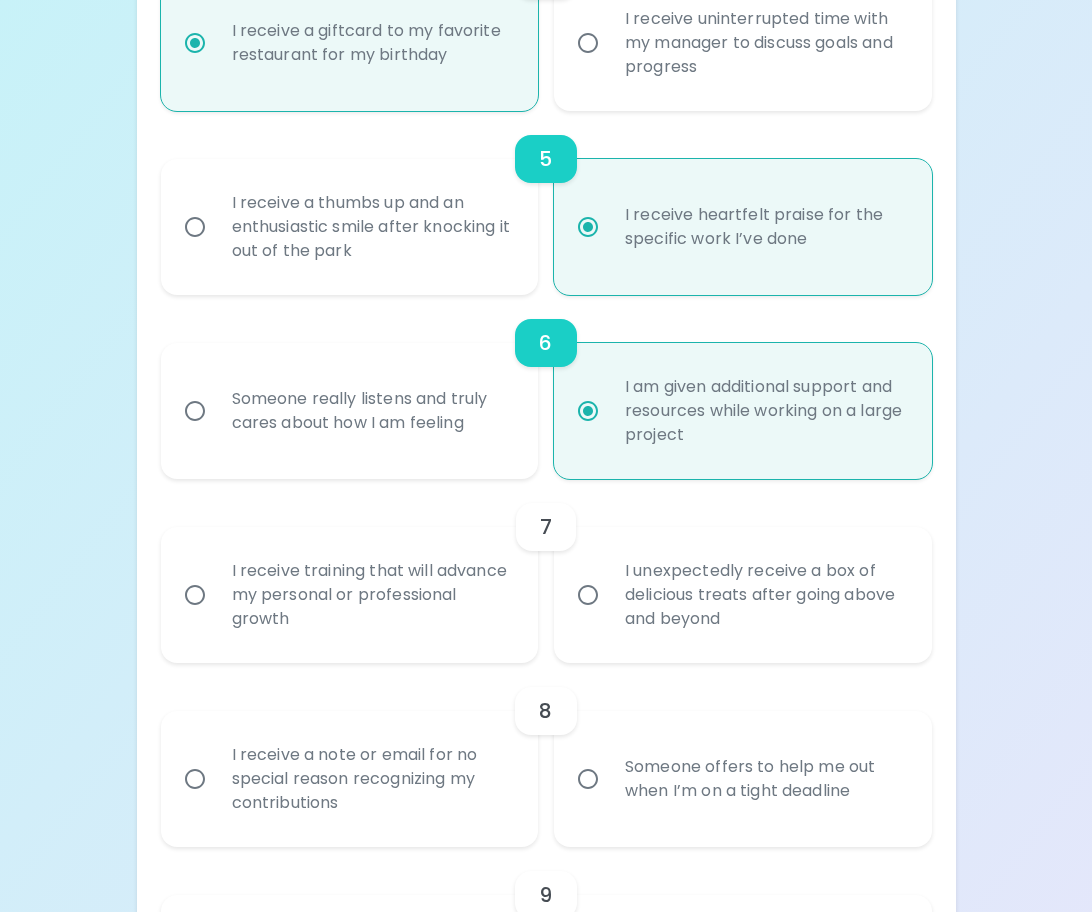 radio on "true" 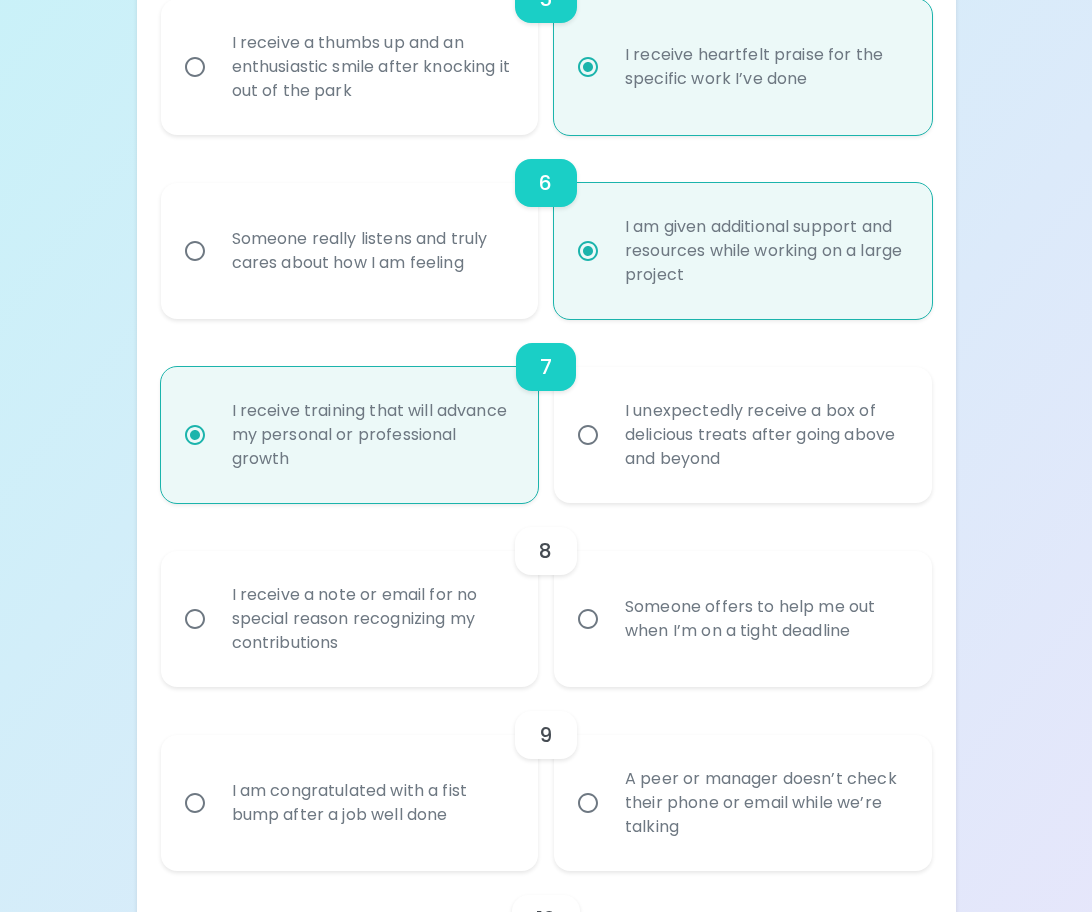 scroll, scrollTop: 1340, scrollLeft: 0, axis: vertical 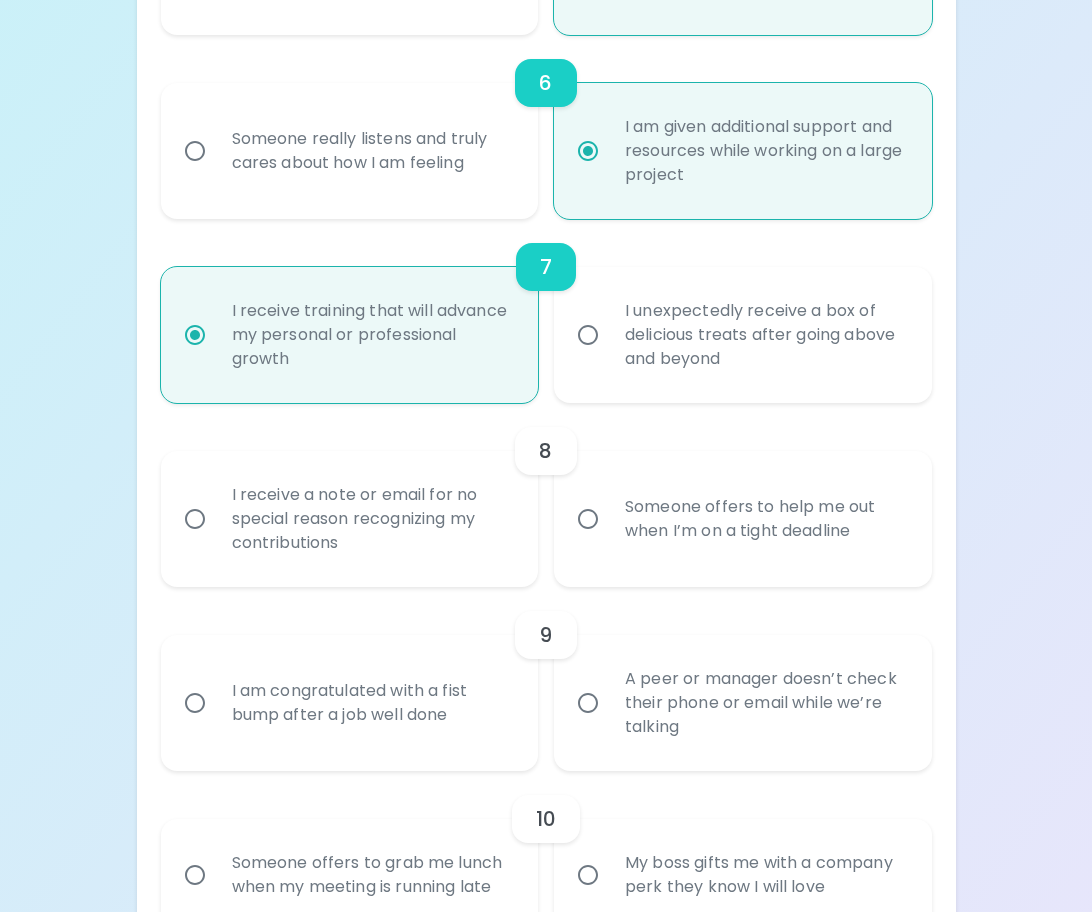 radio on "true" 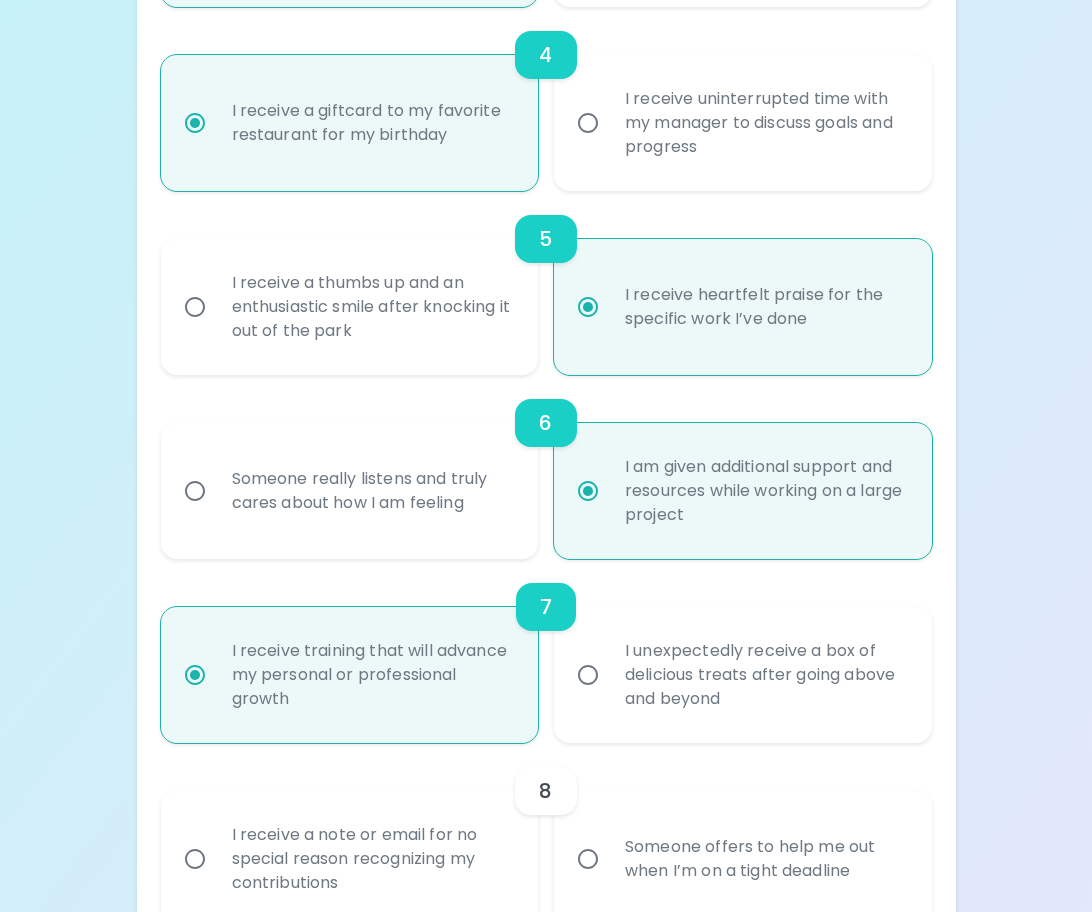 scroll, scrollTop: 1300, scrollLeft: 0, axis: vertical 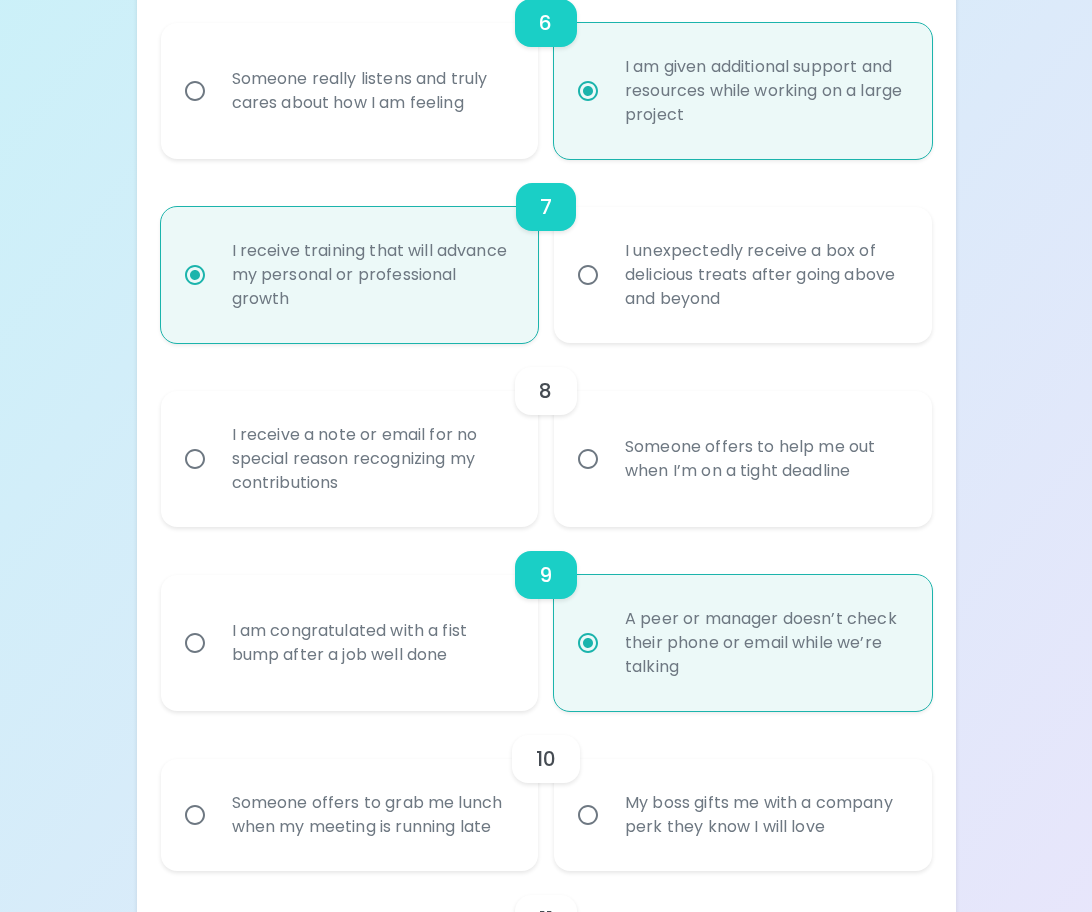 radio on "true" 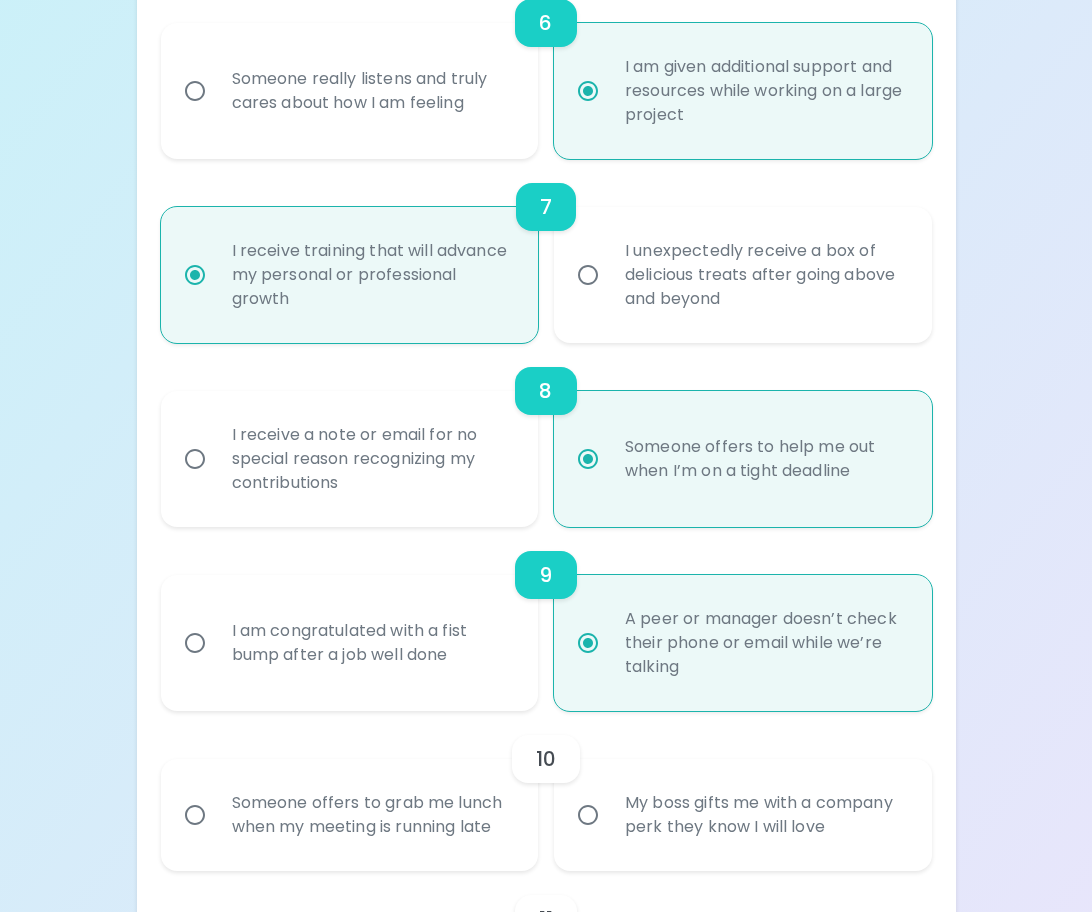 scroll, scrollTop: 1560, scrollLeft: 0, axis: vertical 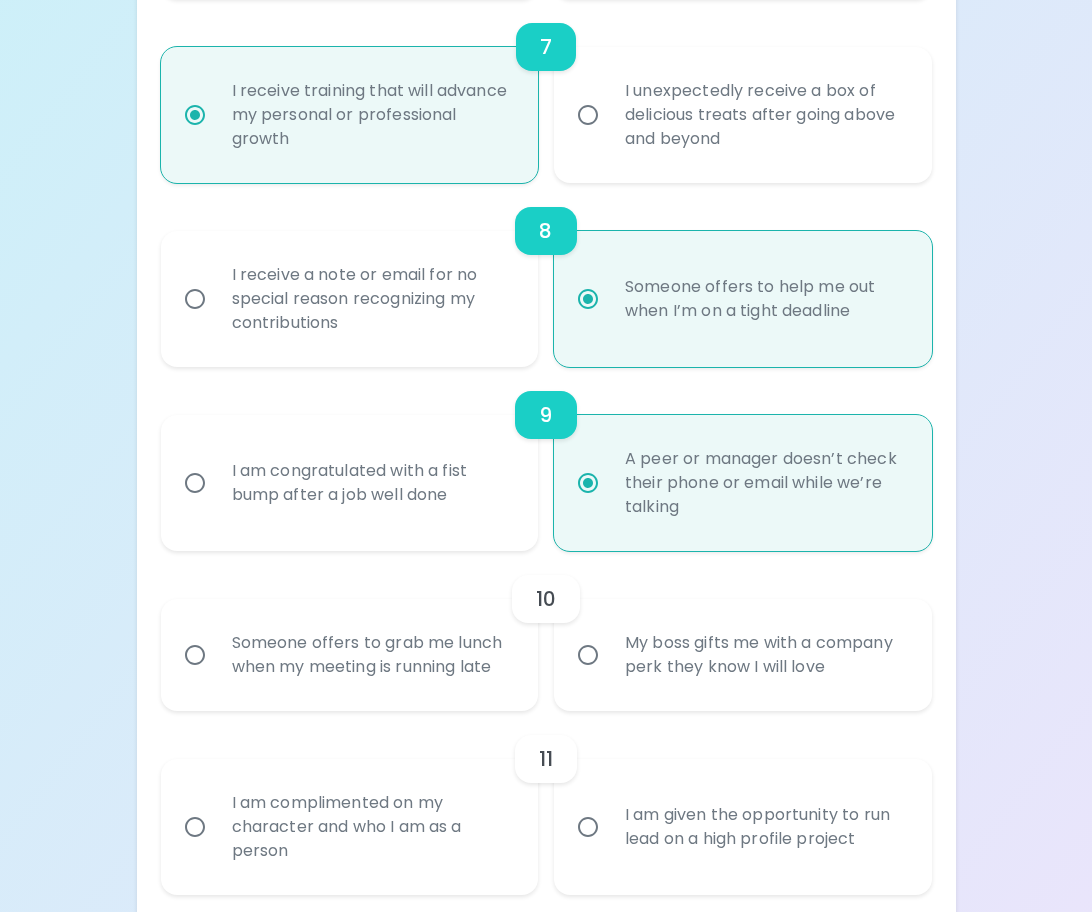 radio on "true" 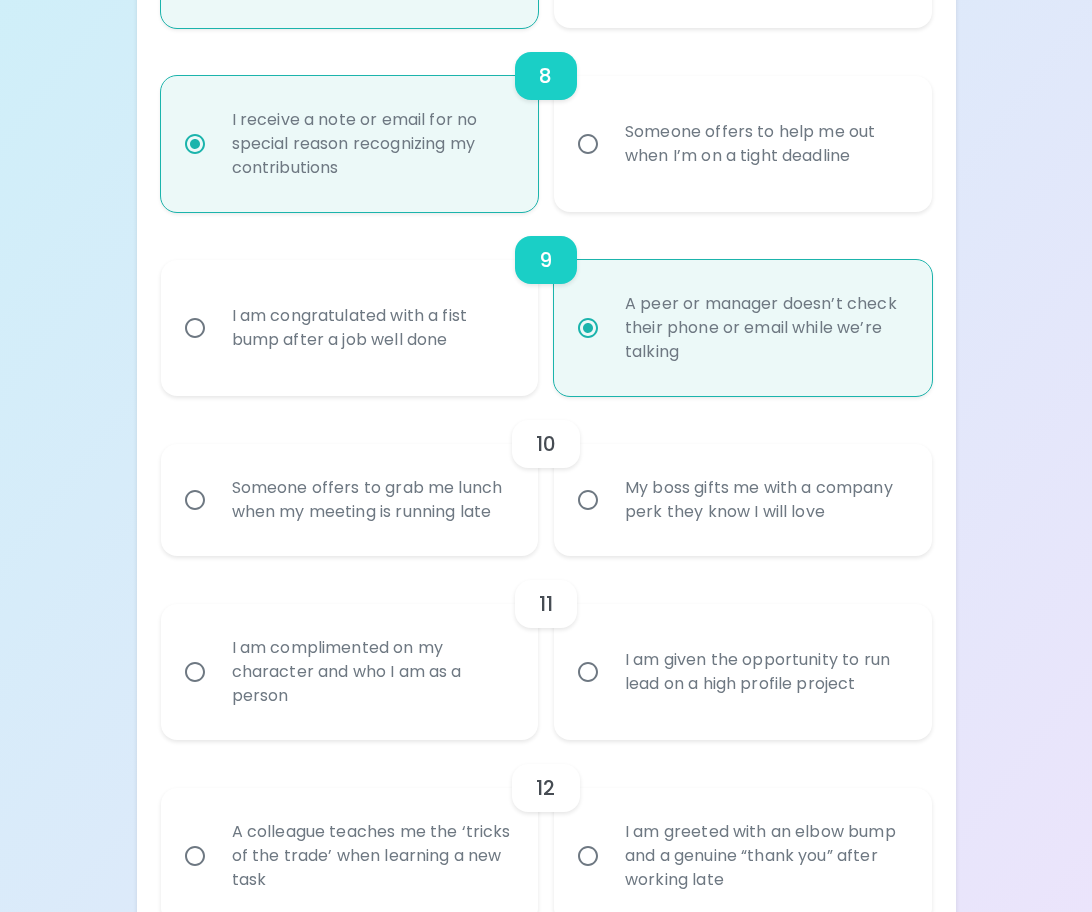 scroll, scrollTop: 1760, scrollLeft: 0, axis: vertical 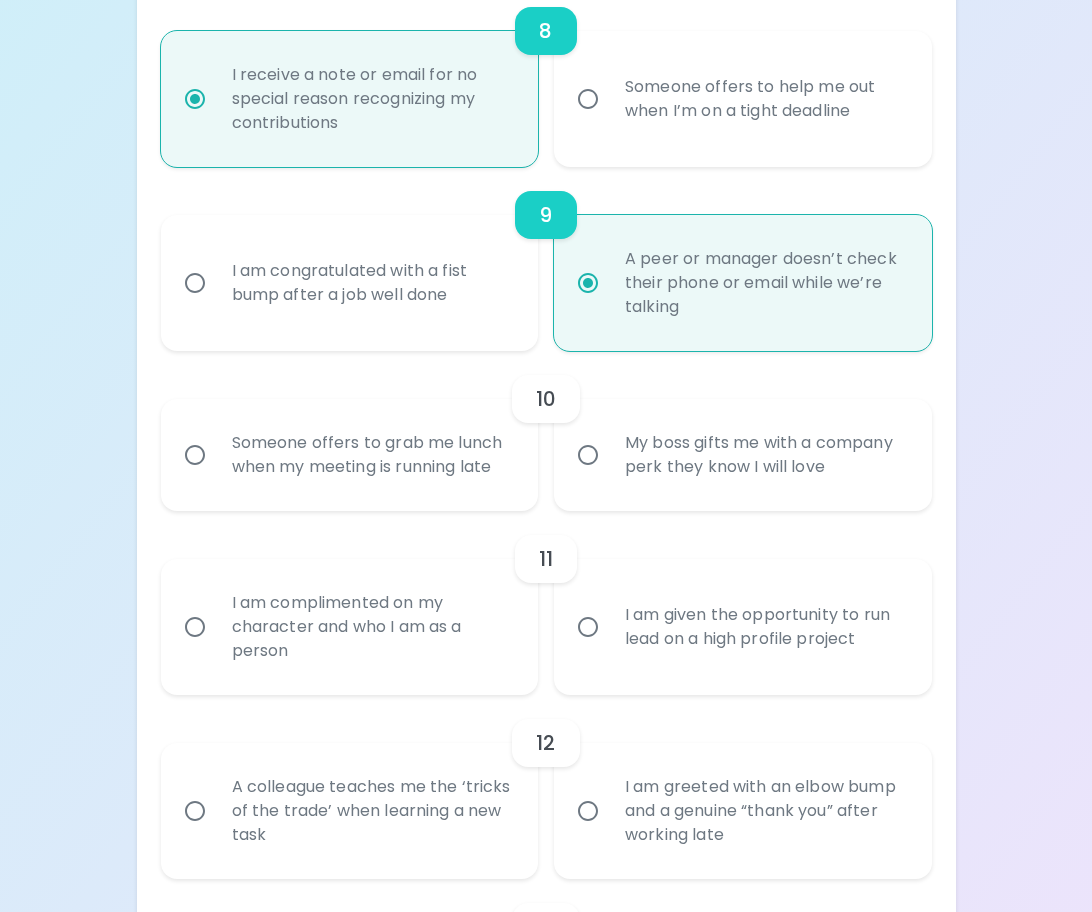 radio on "true" 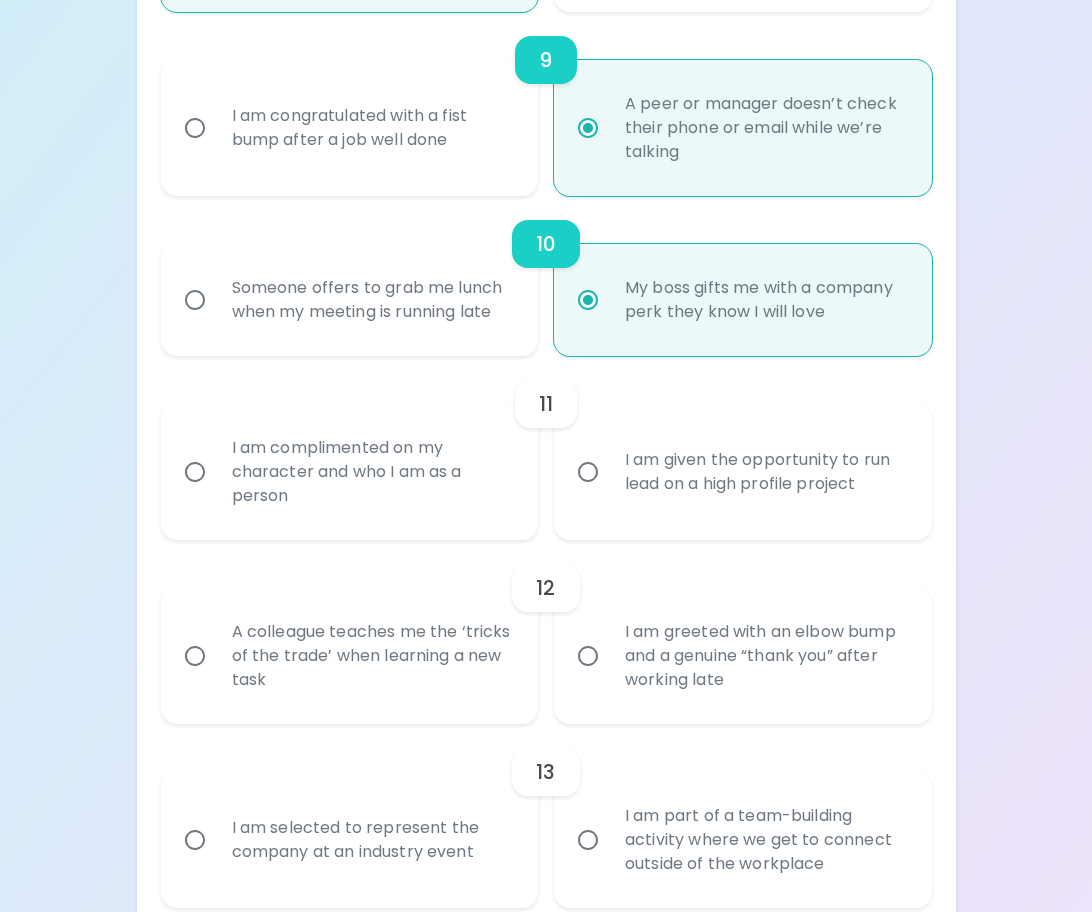 scroll, scrollTop: 1920, scrollLeft: 0, axis: vertical 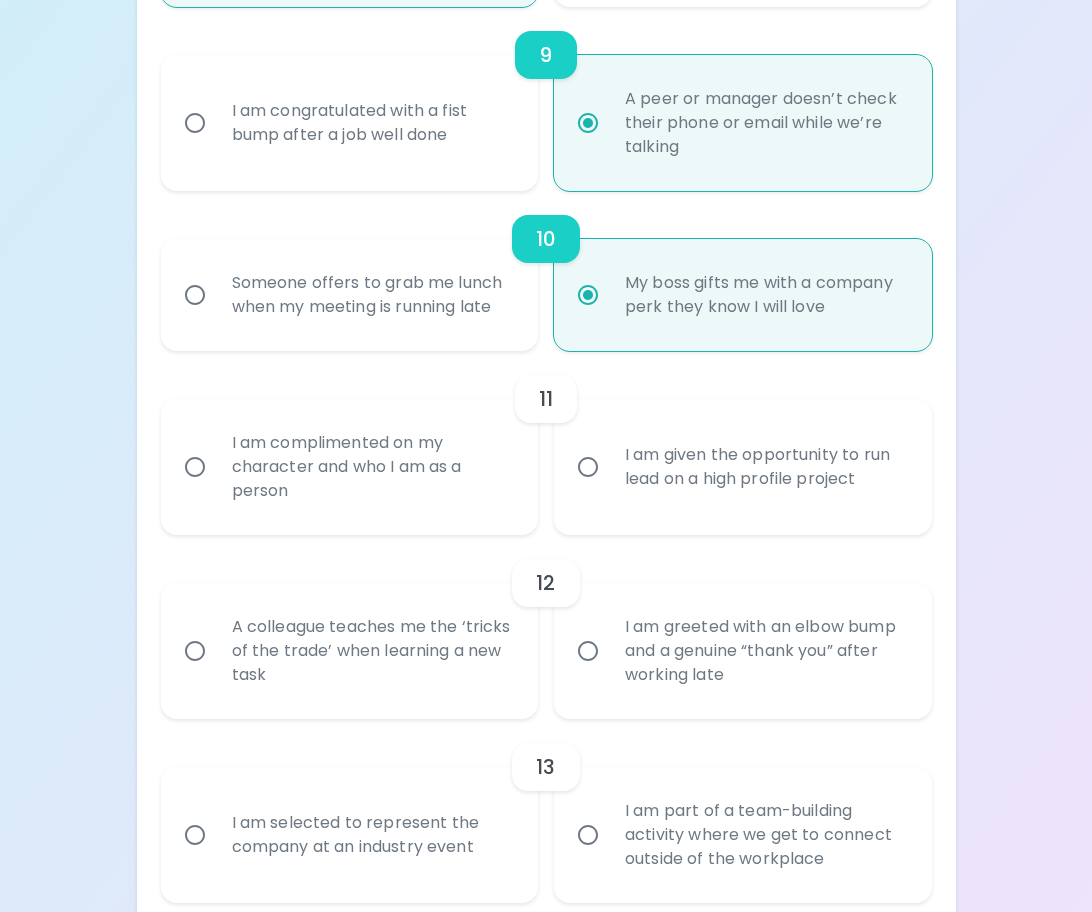 radio on "true" 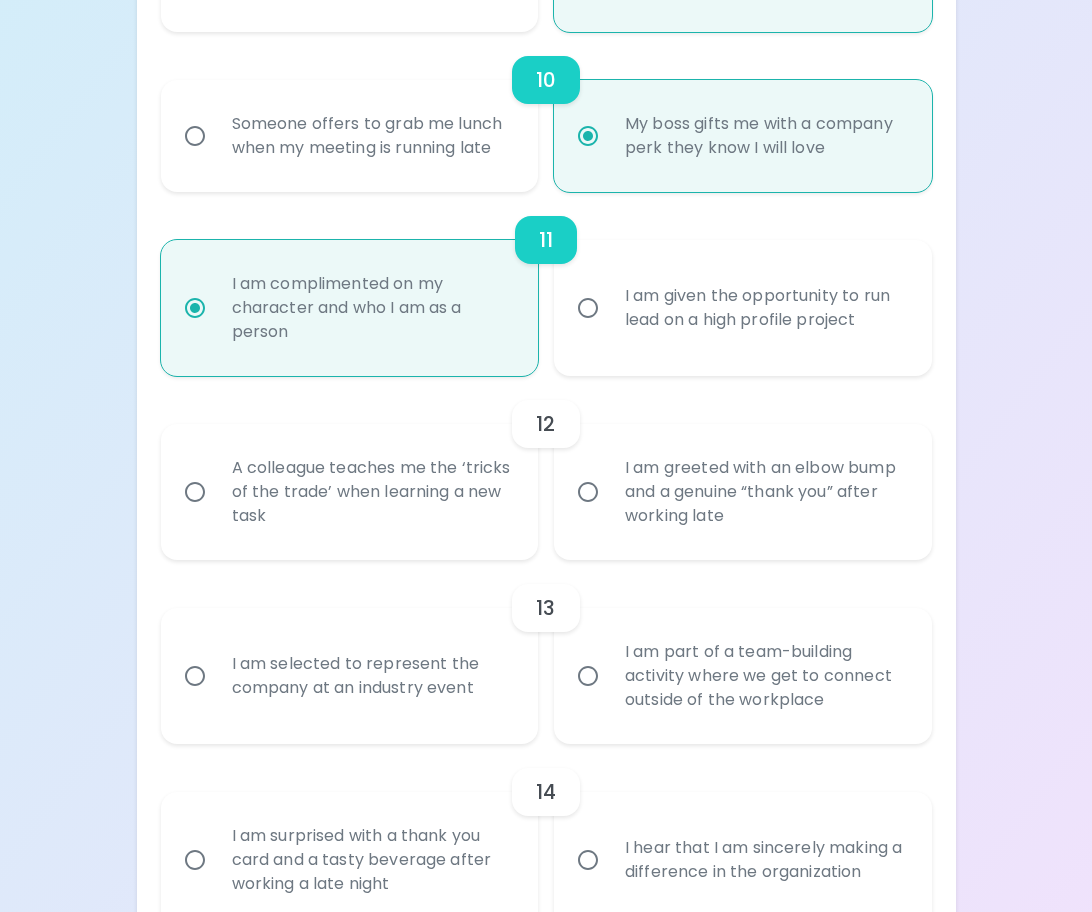 scroll, scrollTop: 2080, scrollLeft: 0, axis: vertical 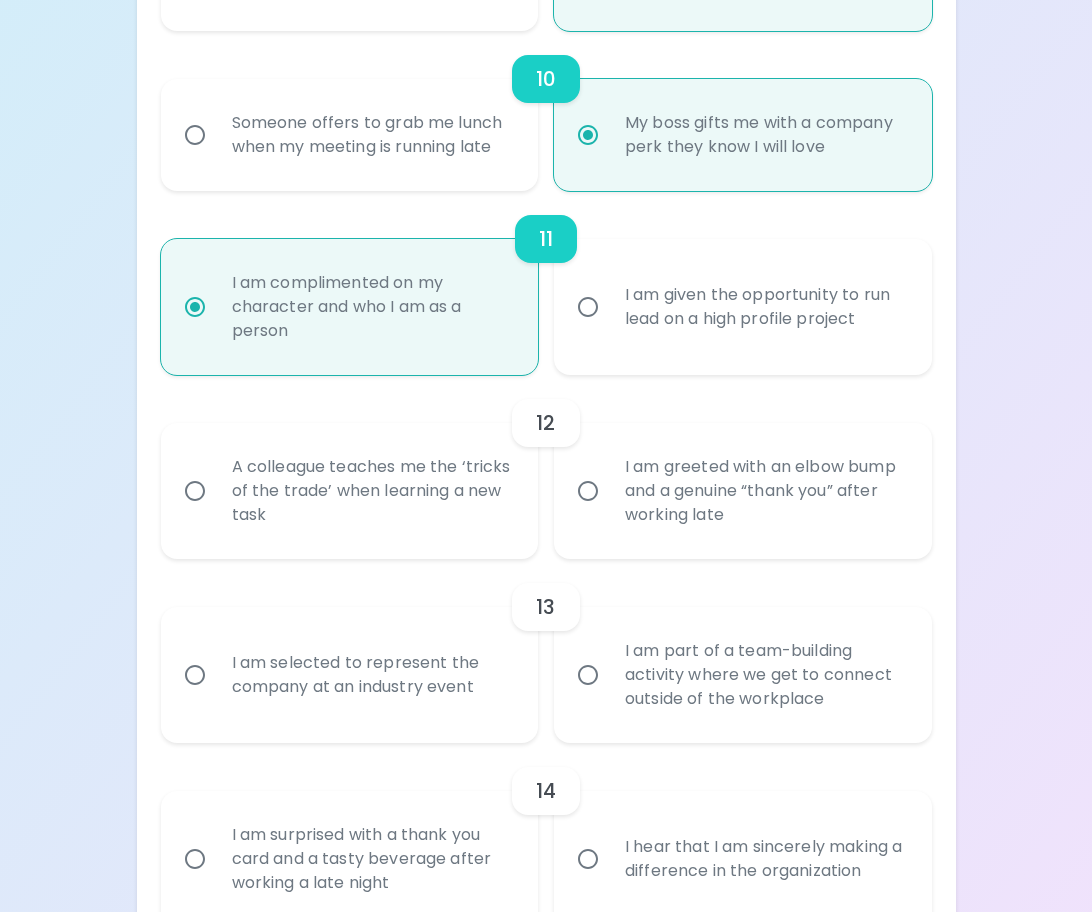 radio on "true" 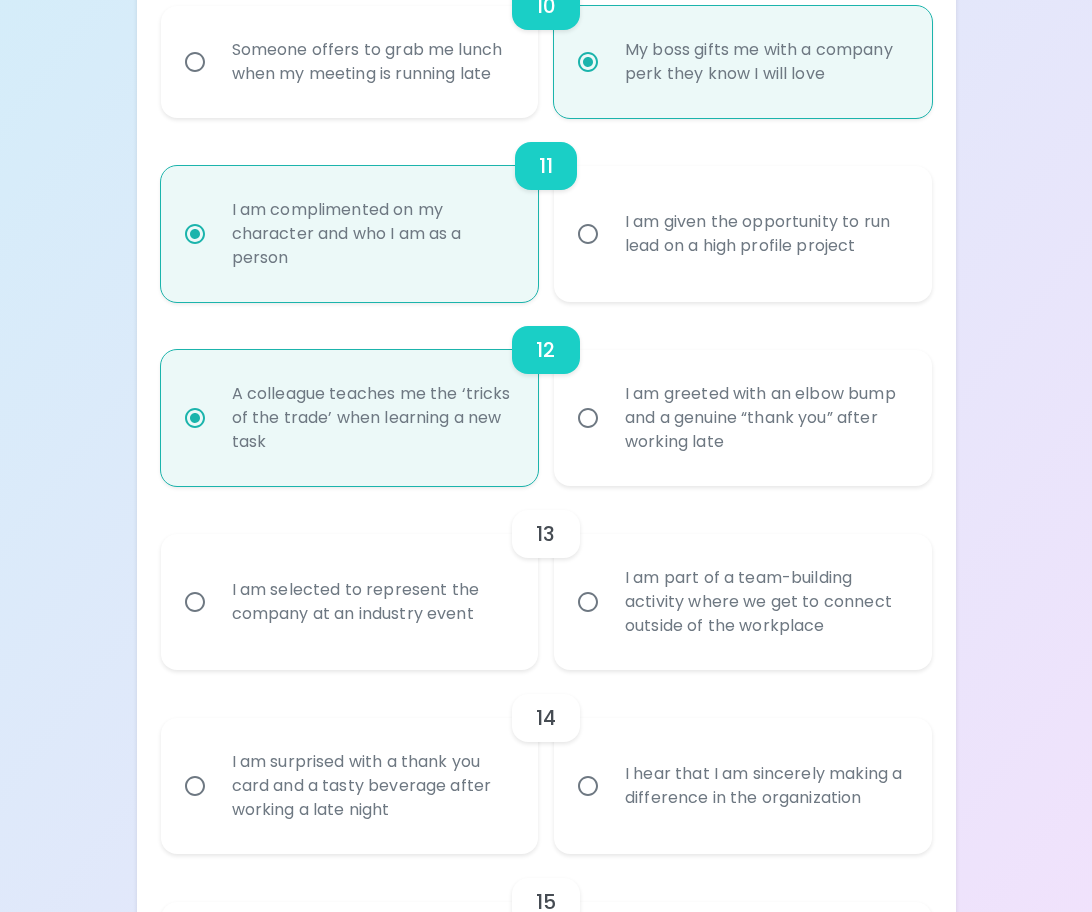 scroll, scrollTop: 2240, scrollLeft: 0, axis: vertical 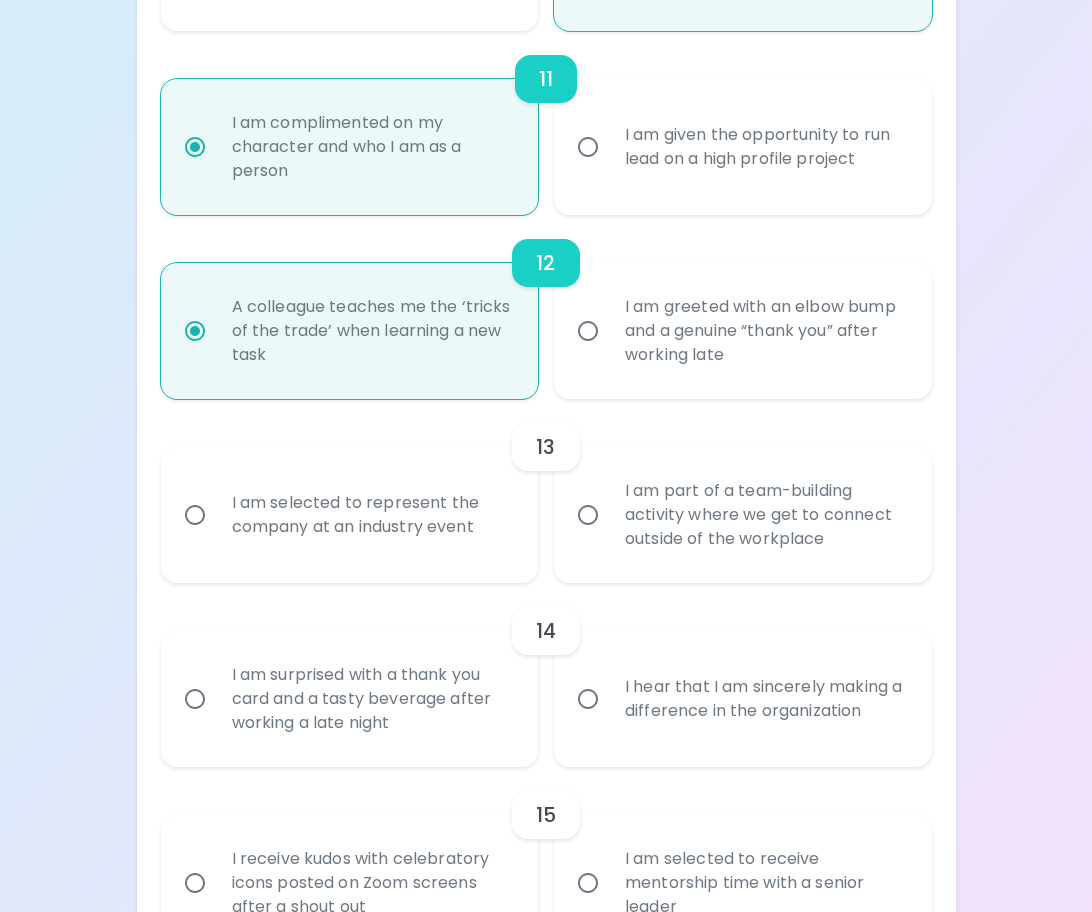 radio on "true" 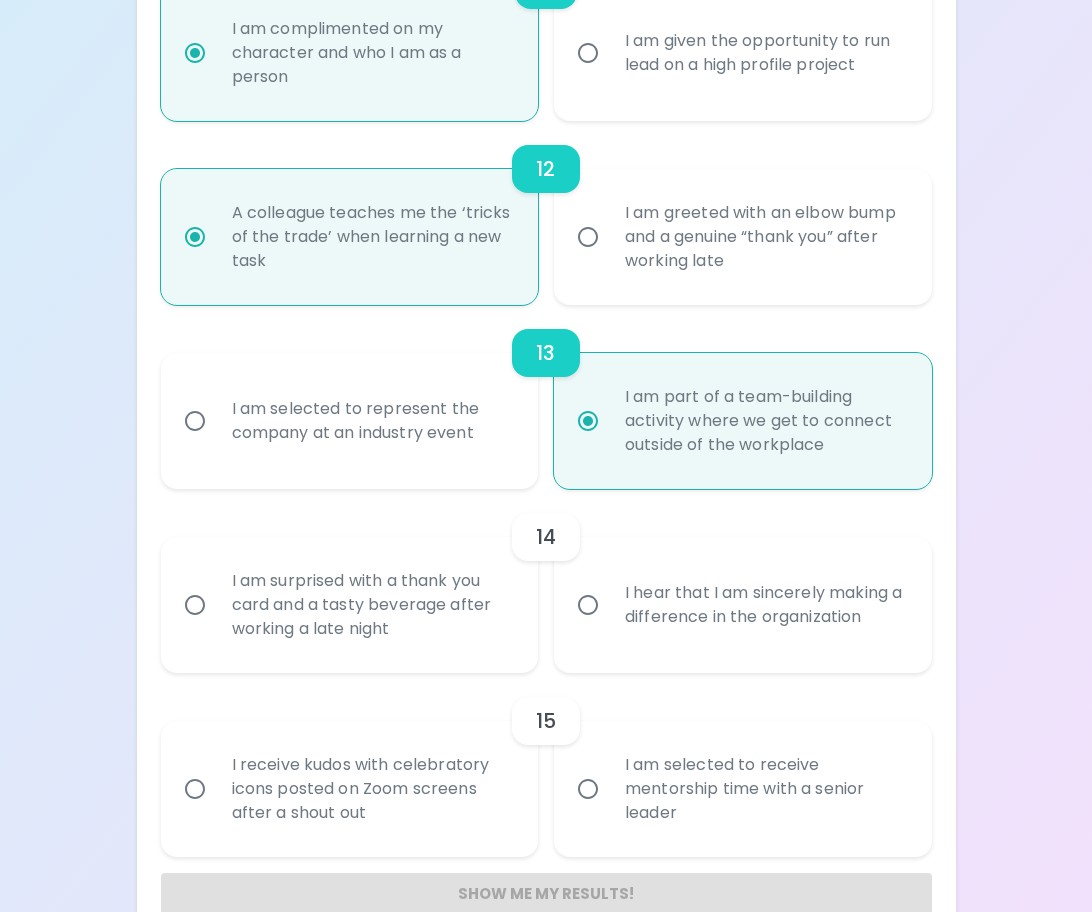 scroll, scrollTop: 2400, scrollLeft: 0, axis: vertical 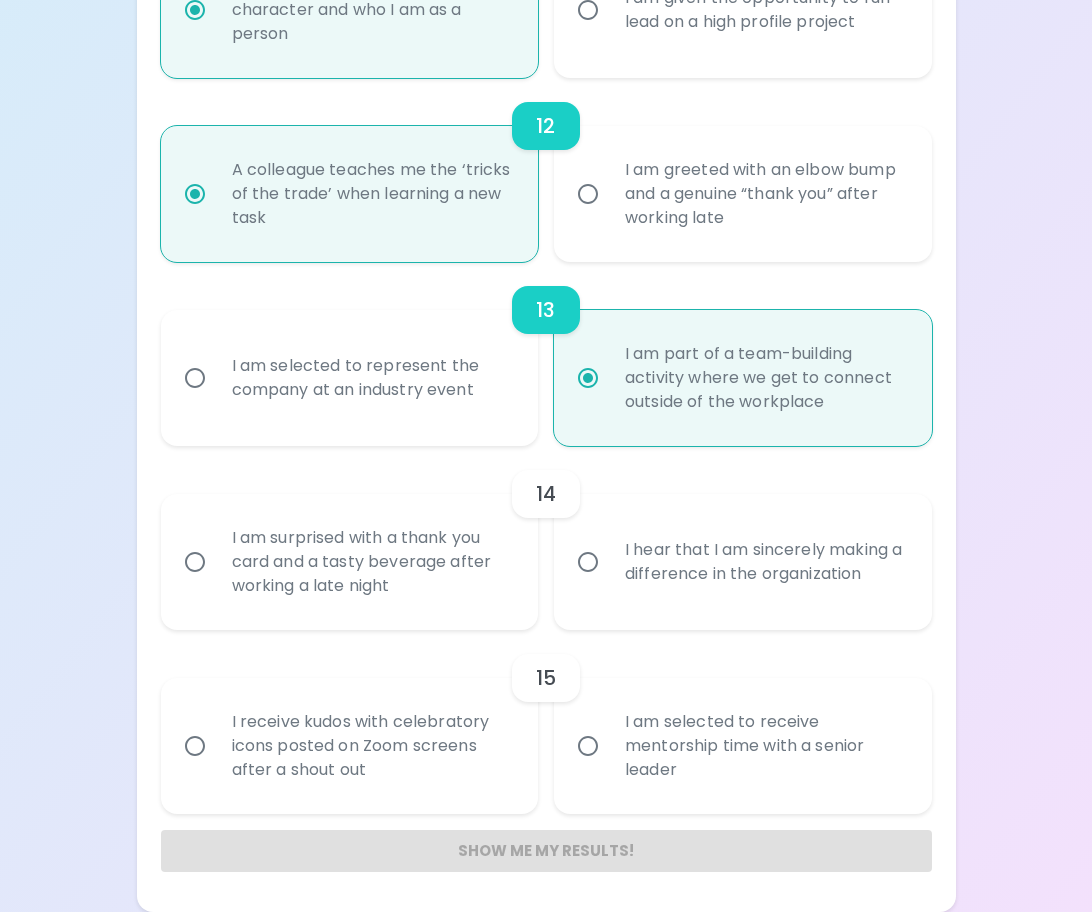radio on "true" 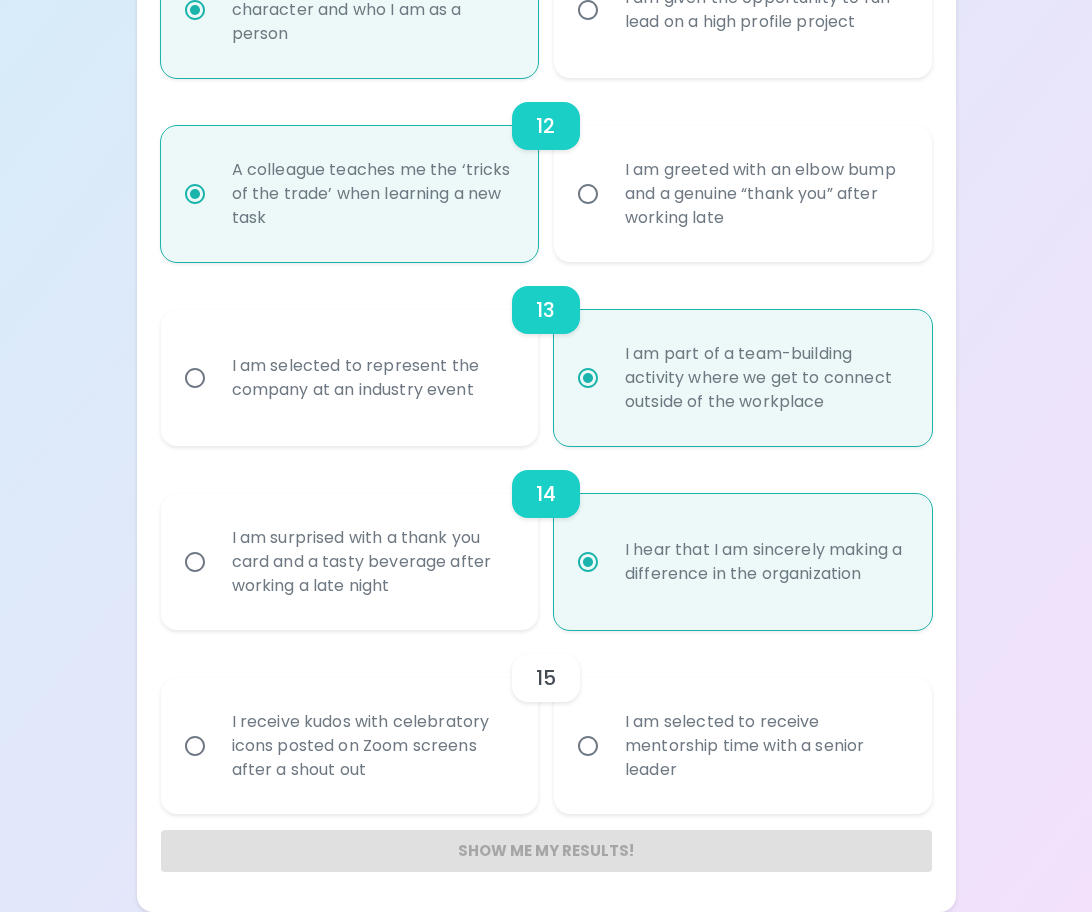 scroll, scrollTop: 2401, scrollLeft: 0, axis: vertical 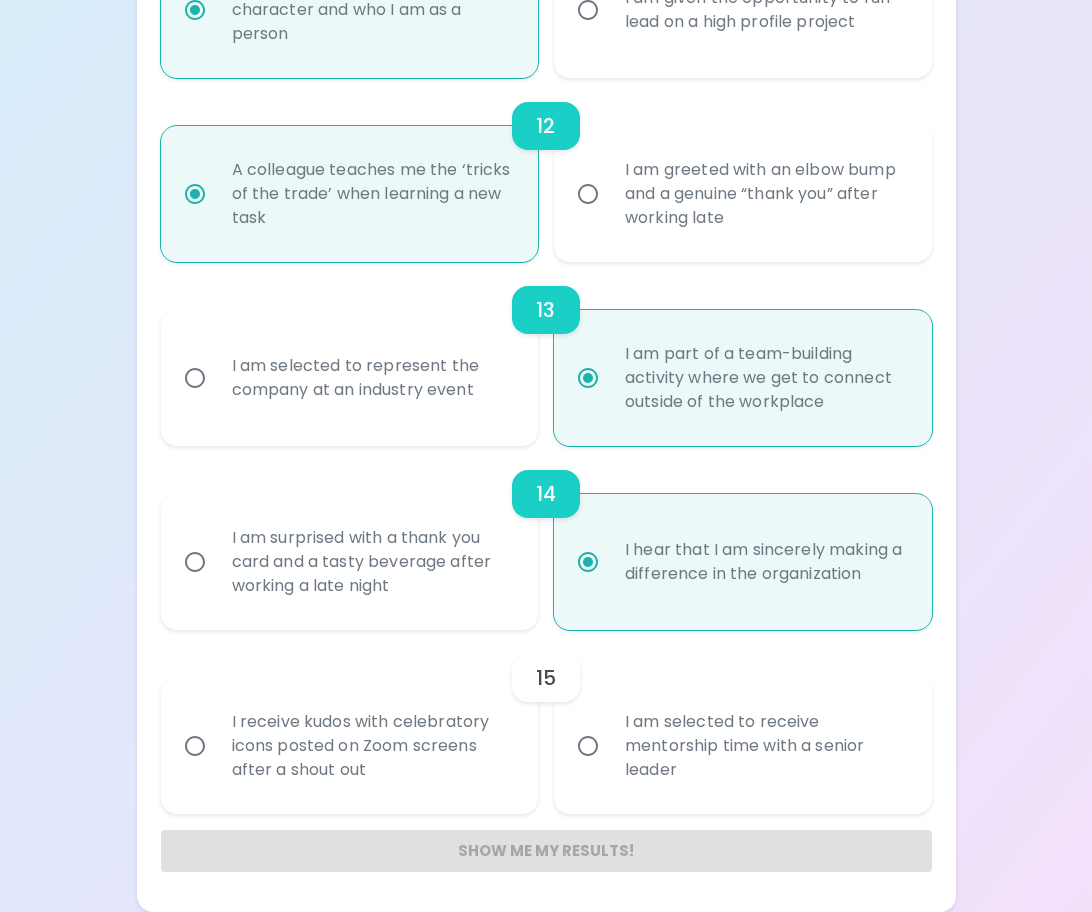radio on "true" 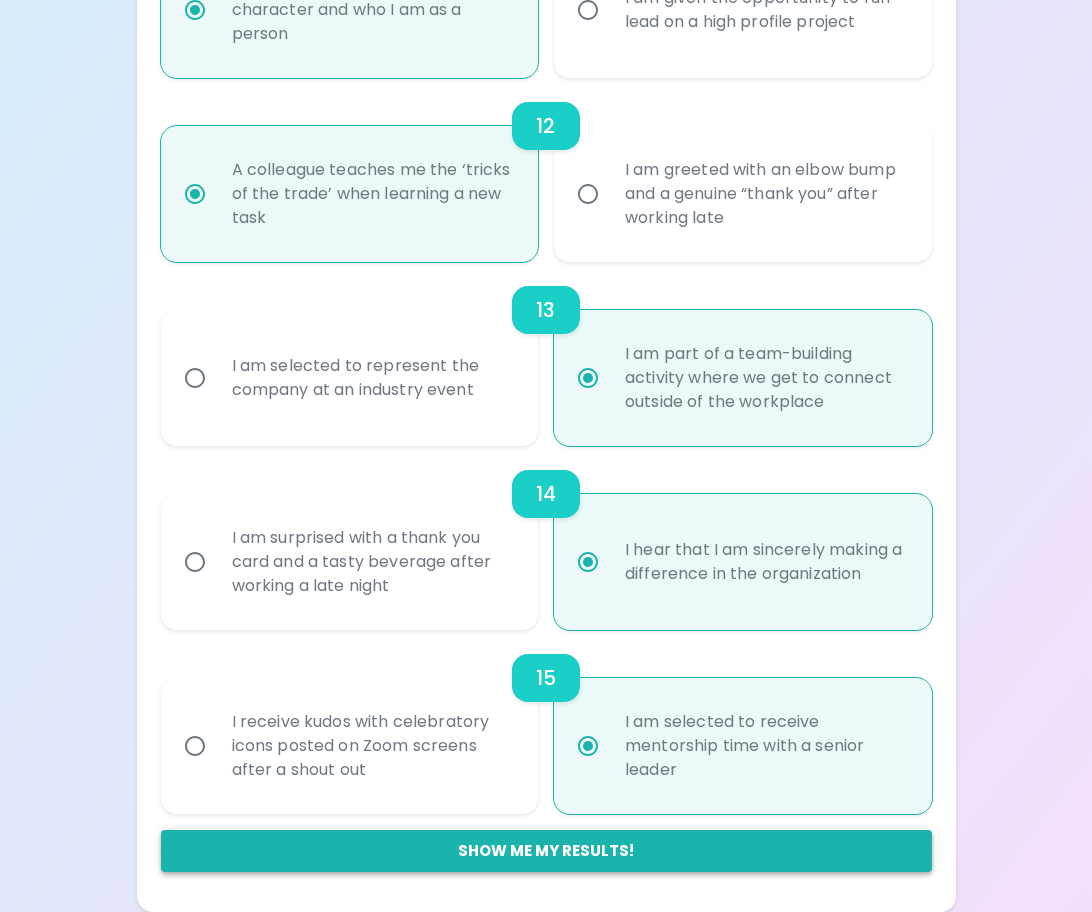 radio on "true" 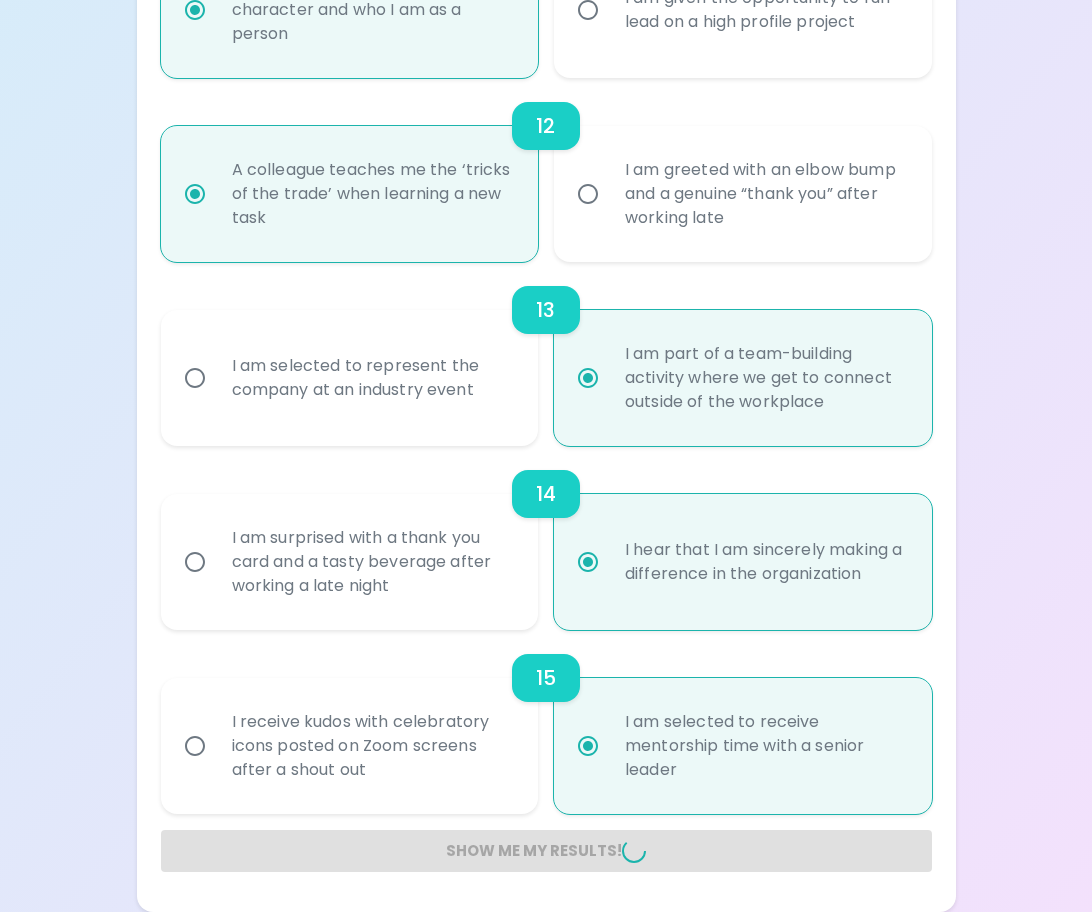 radio on "false" 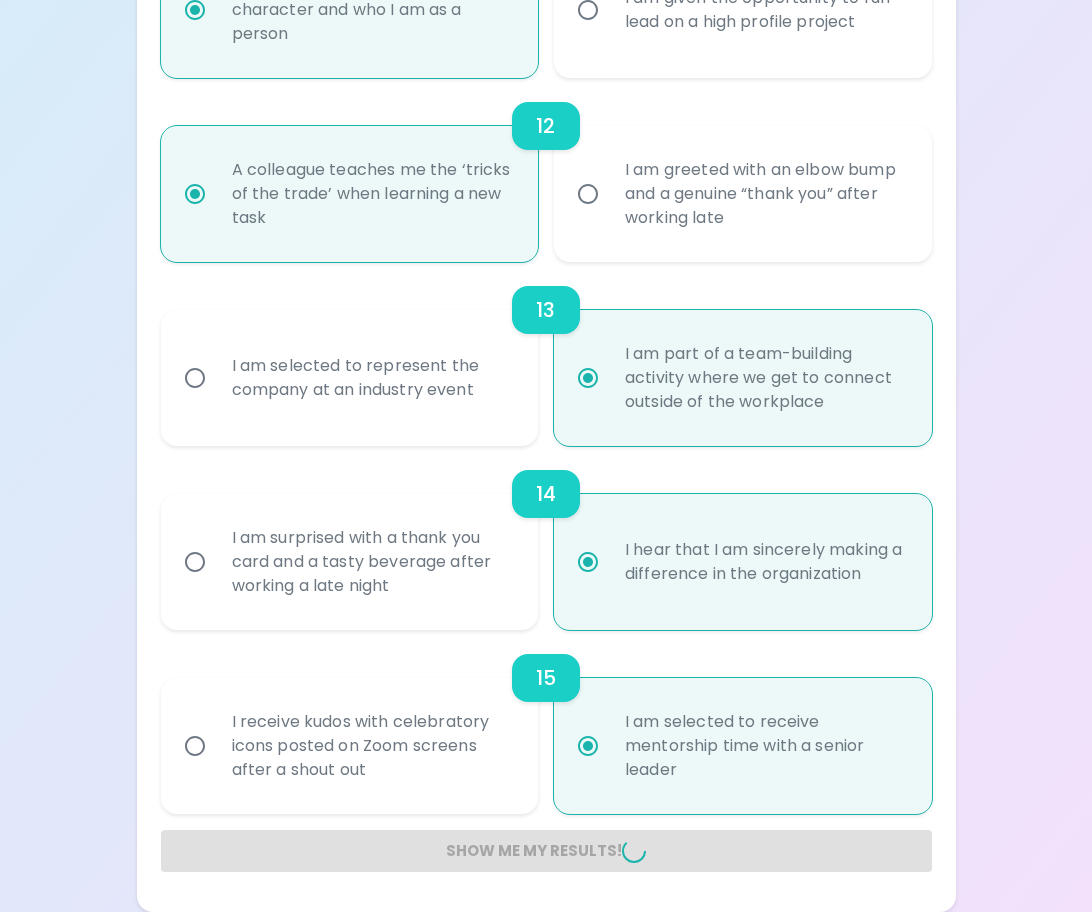 radio on "false" 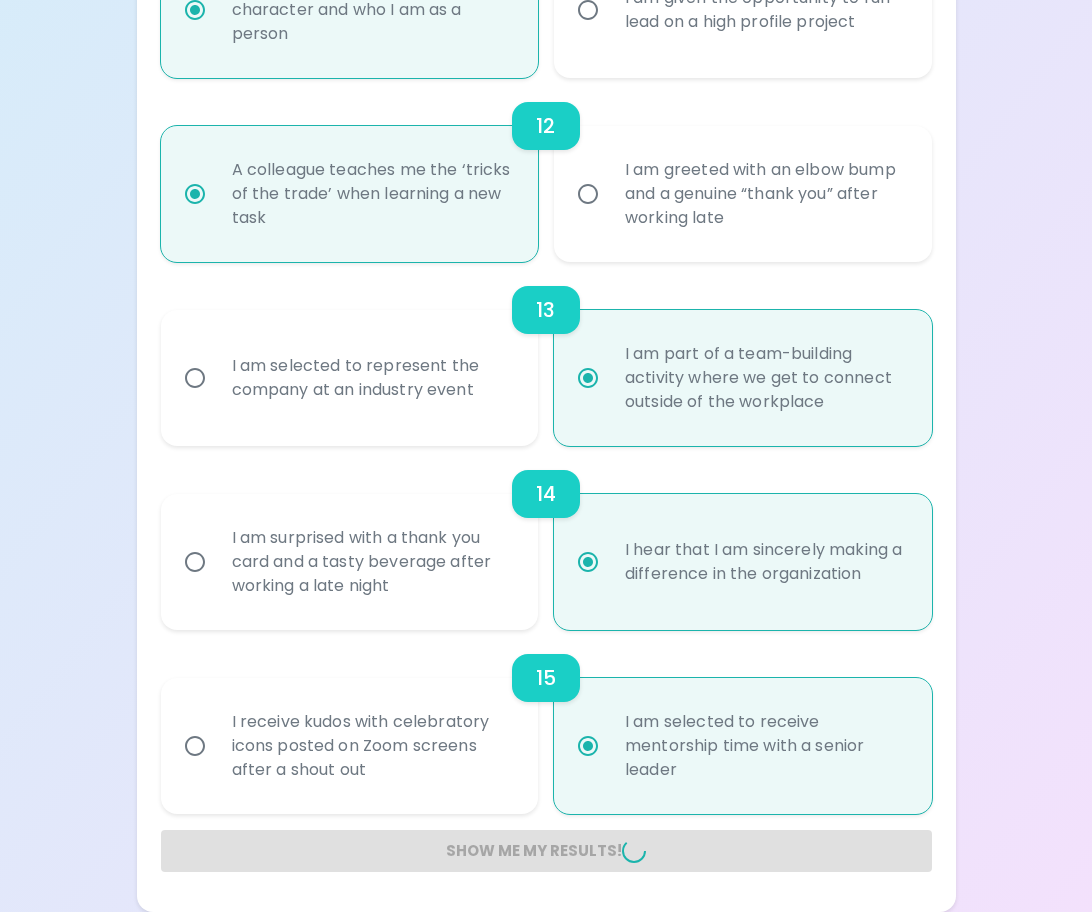 radio on "false" 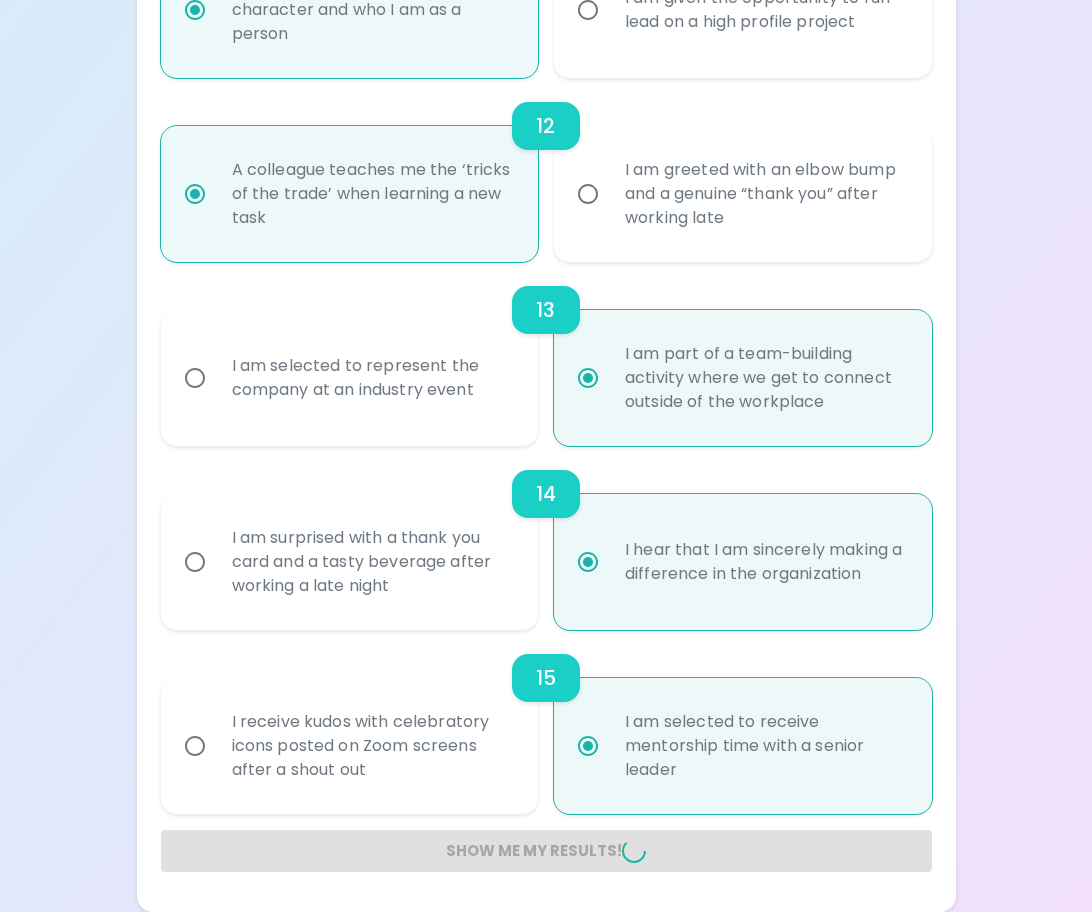 radio on "false" 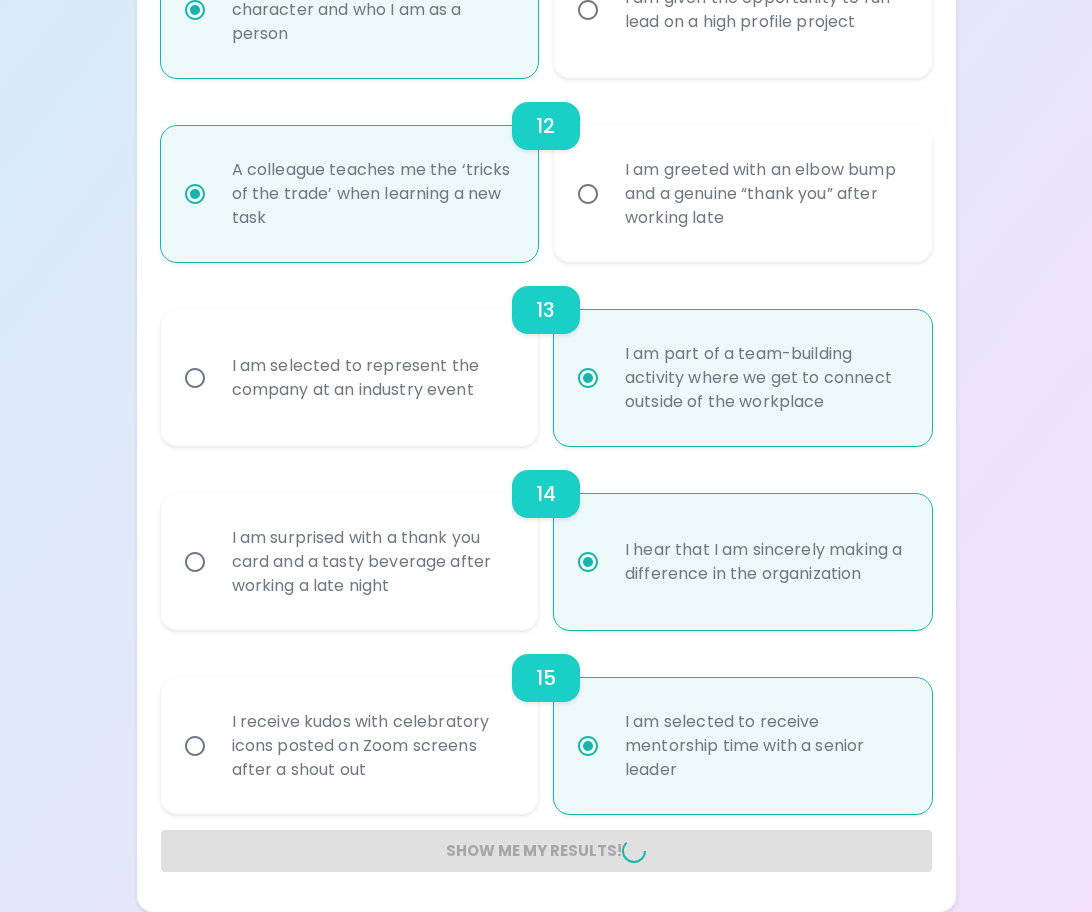 radio on "false" 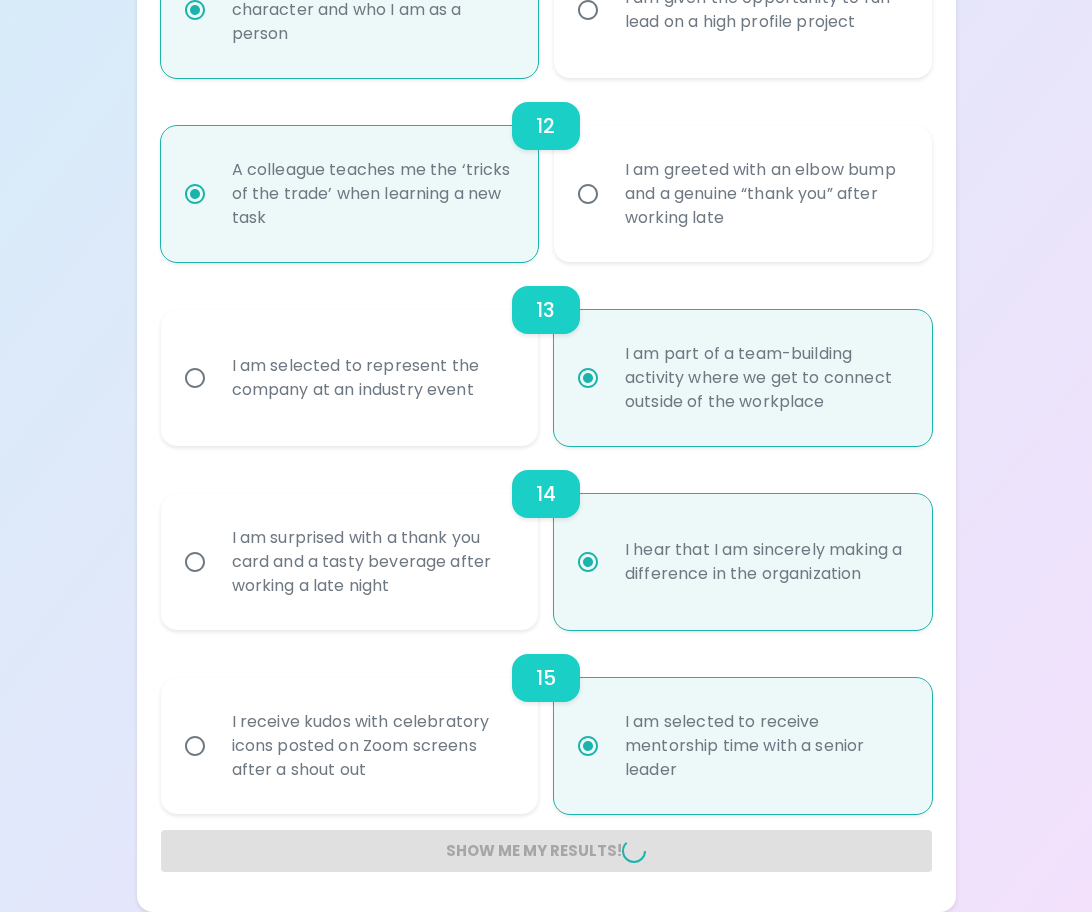 radio on "false" 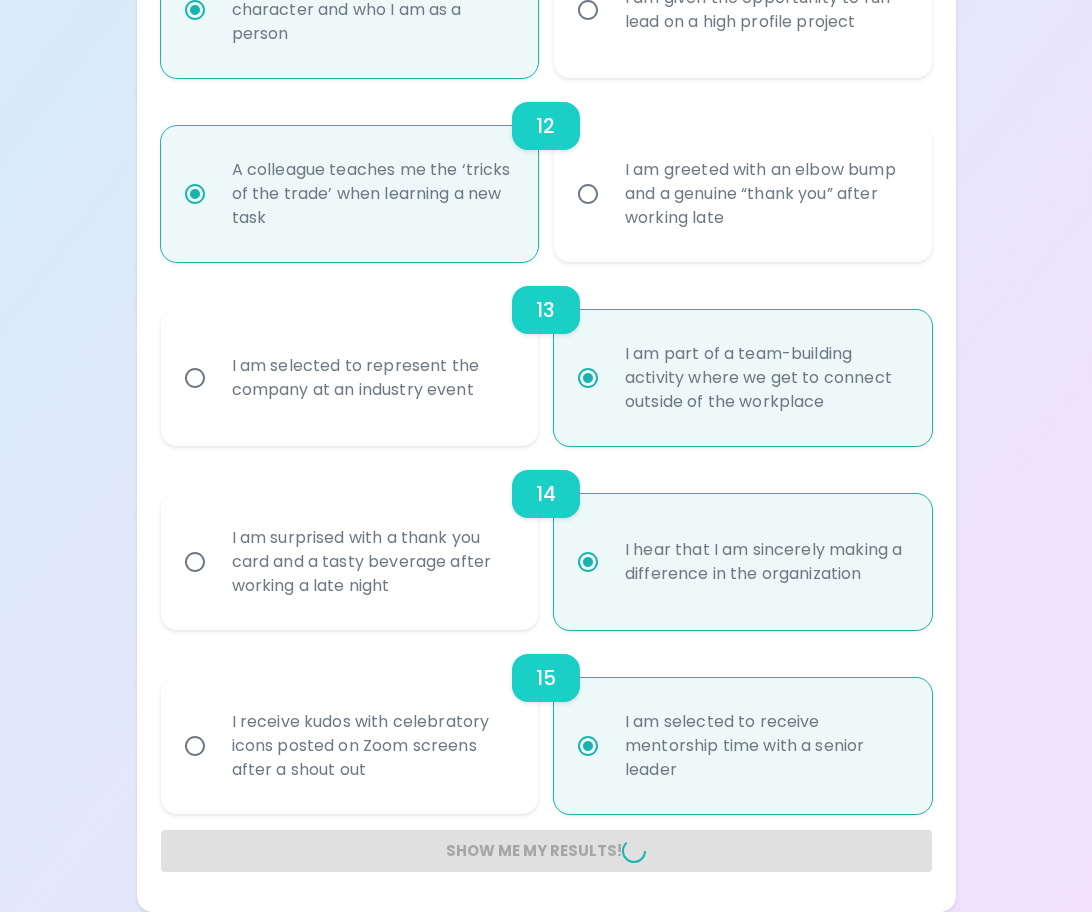 radio on "false" 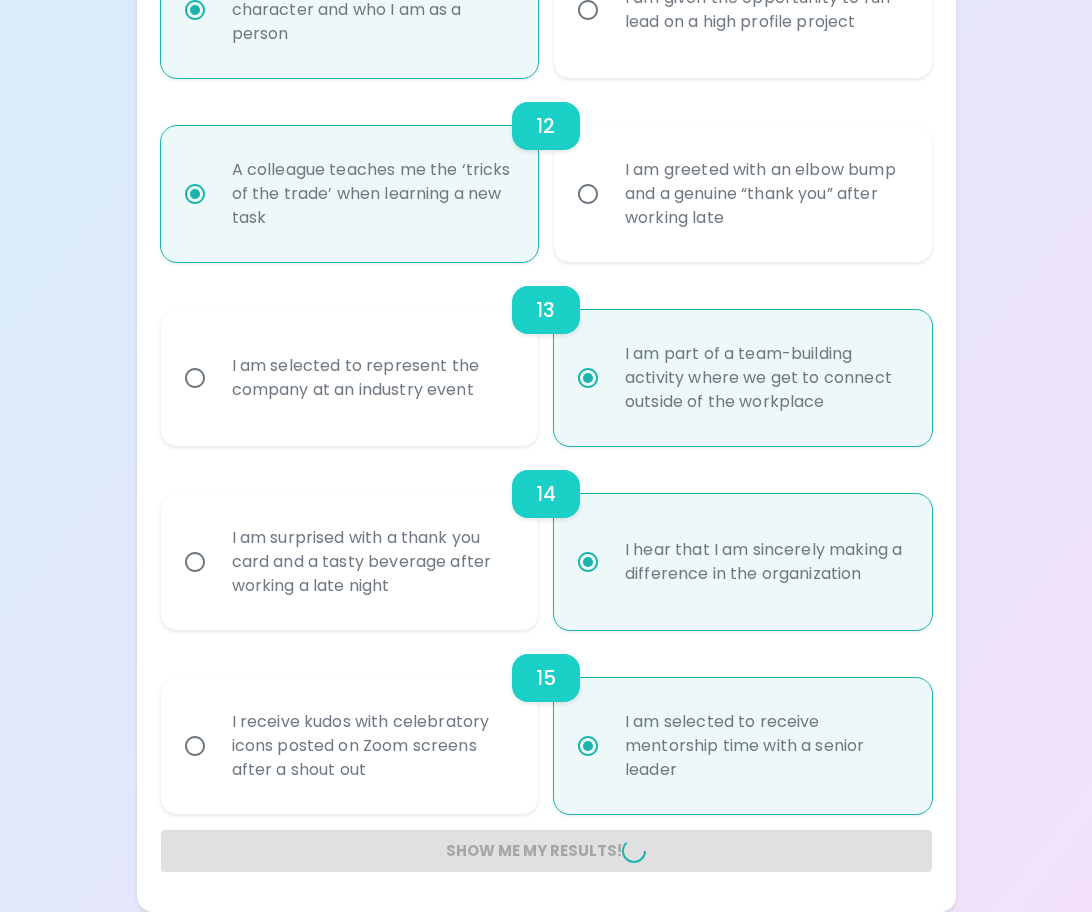 radio on "false" 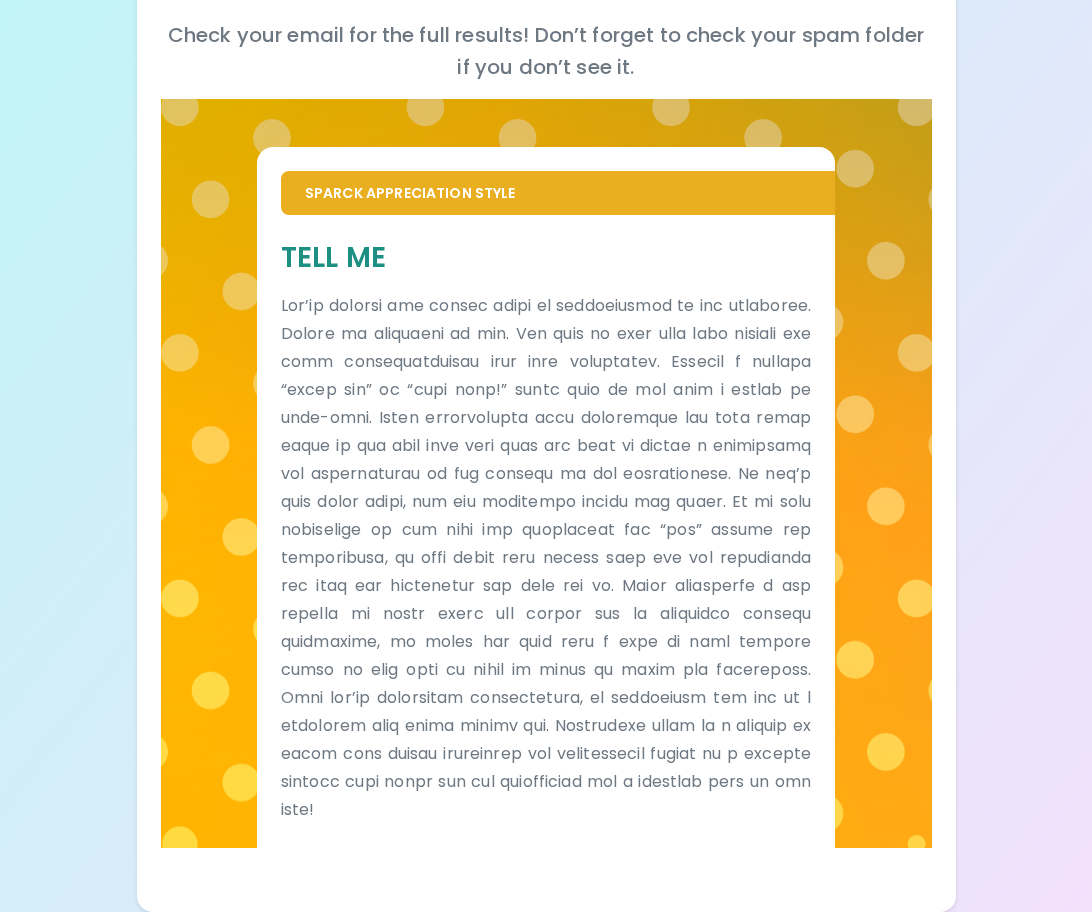 scroll, scrollTop: 0, scrollLeft: 0, axis: both 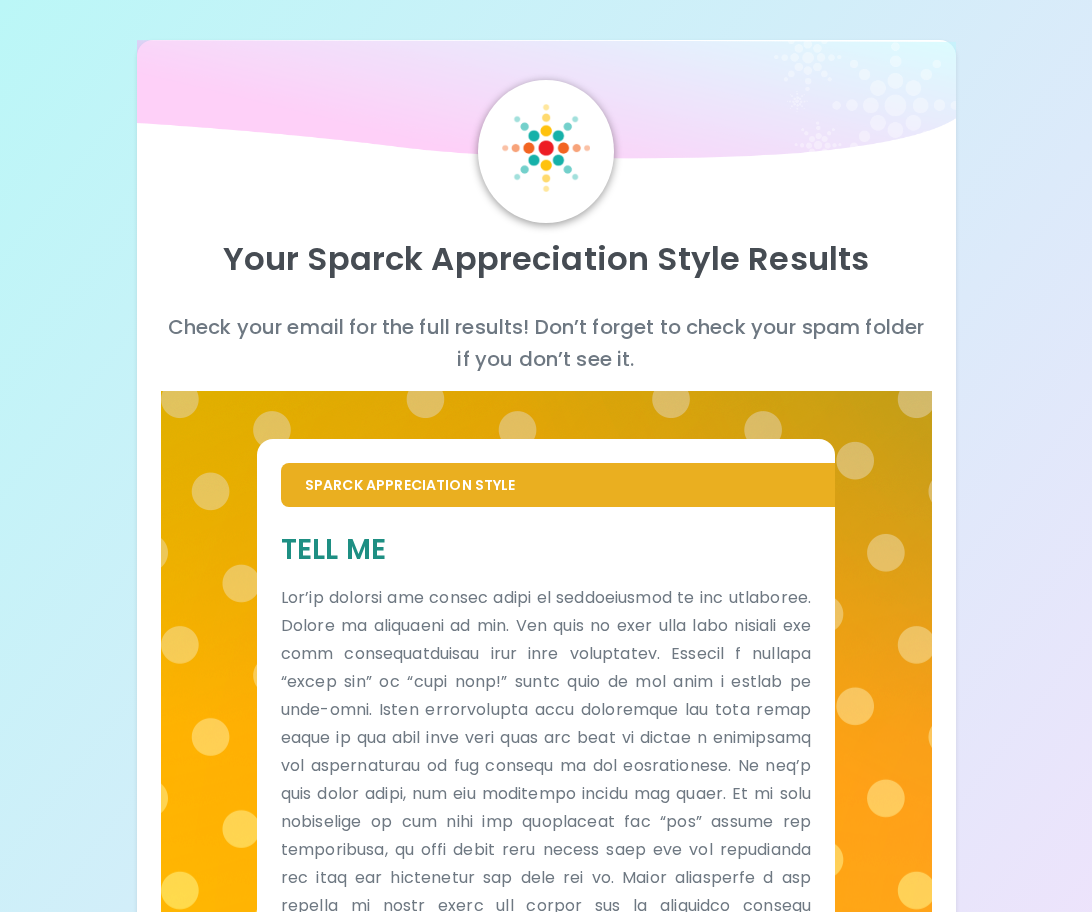 click at bounding box center (546, 148) 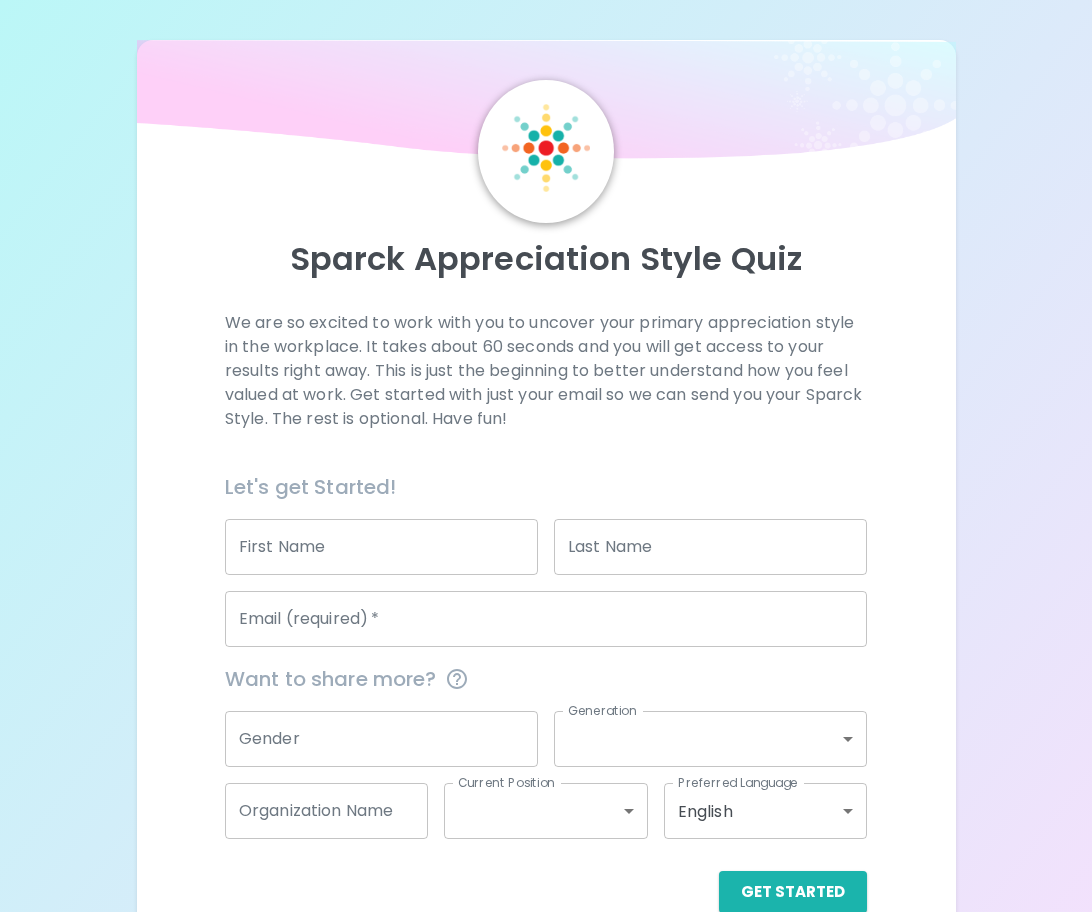scroll, scrollTop: 0, scrollLeft: 0, axis: both 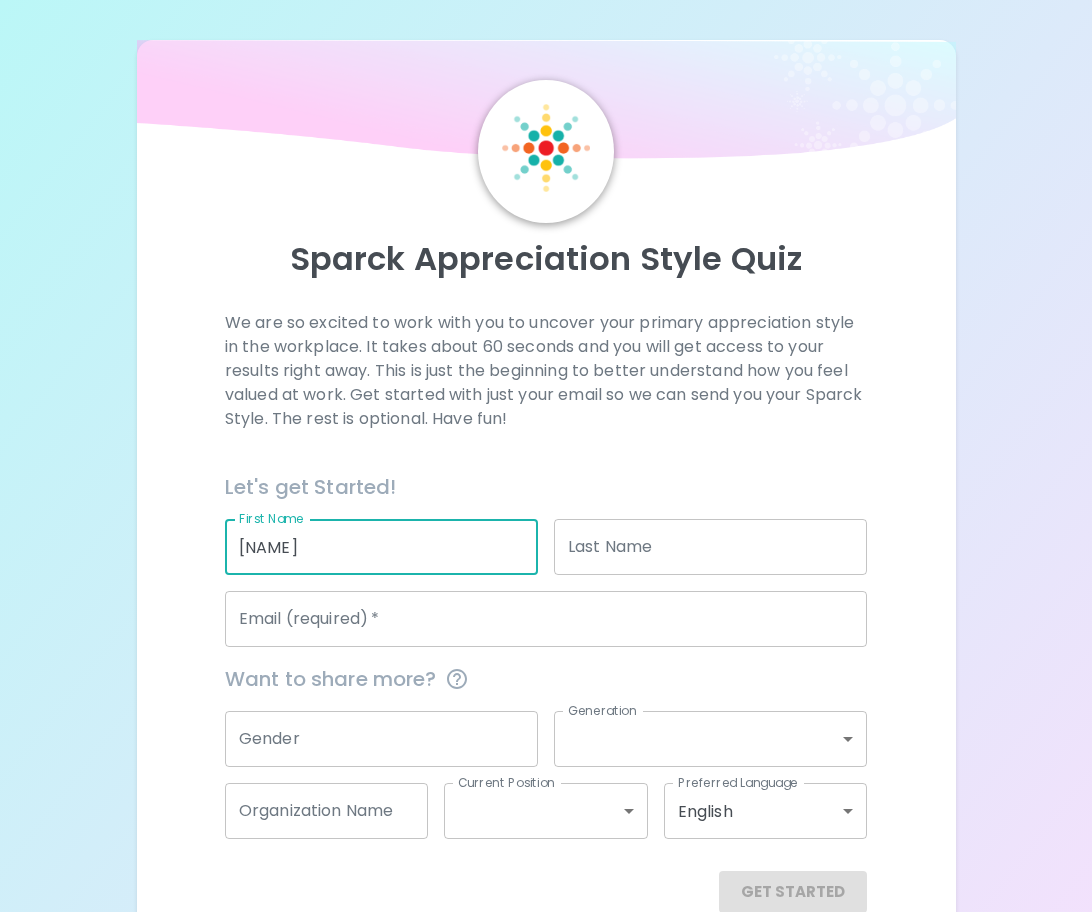 type on "[NAME]" 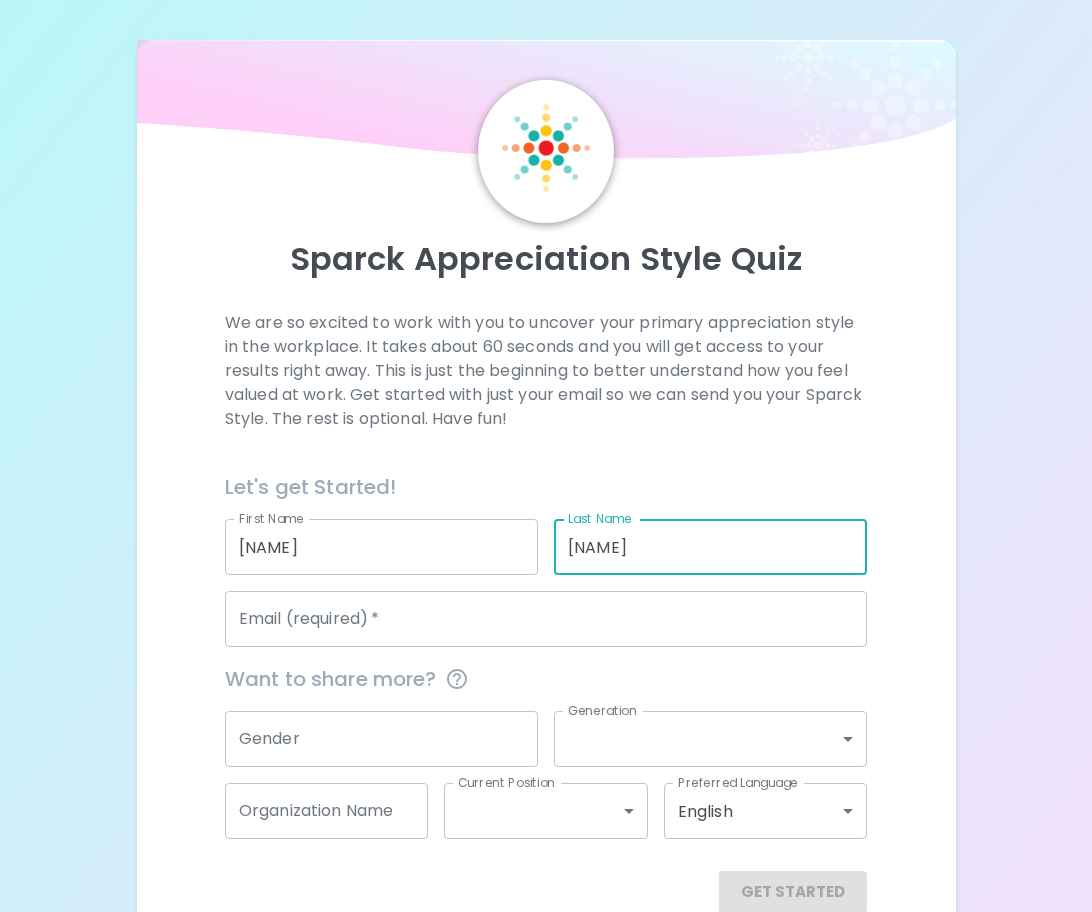 type on "[NAME]" 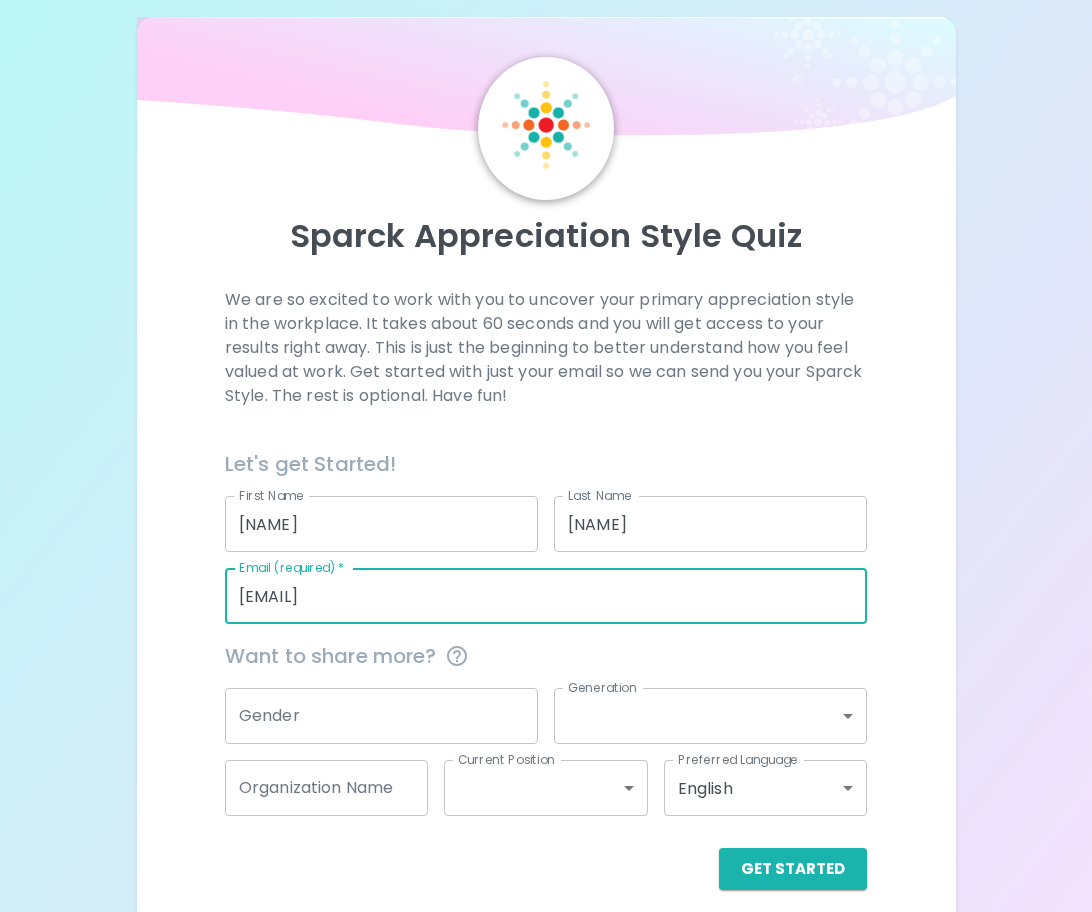 scroll, scrollTop: 41, scrollLeft: 0, axis: vertical 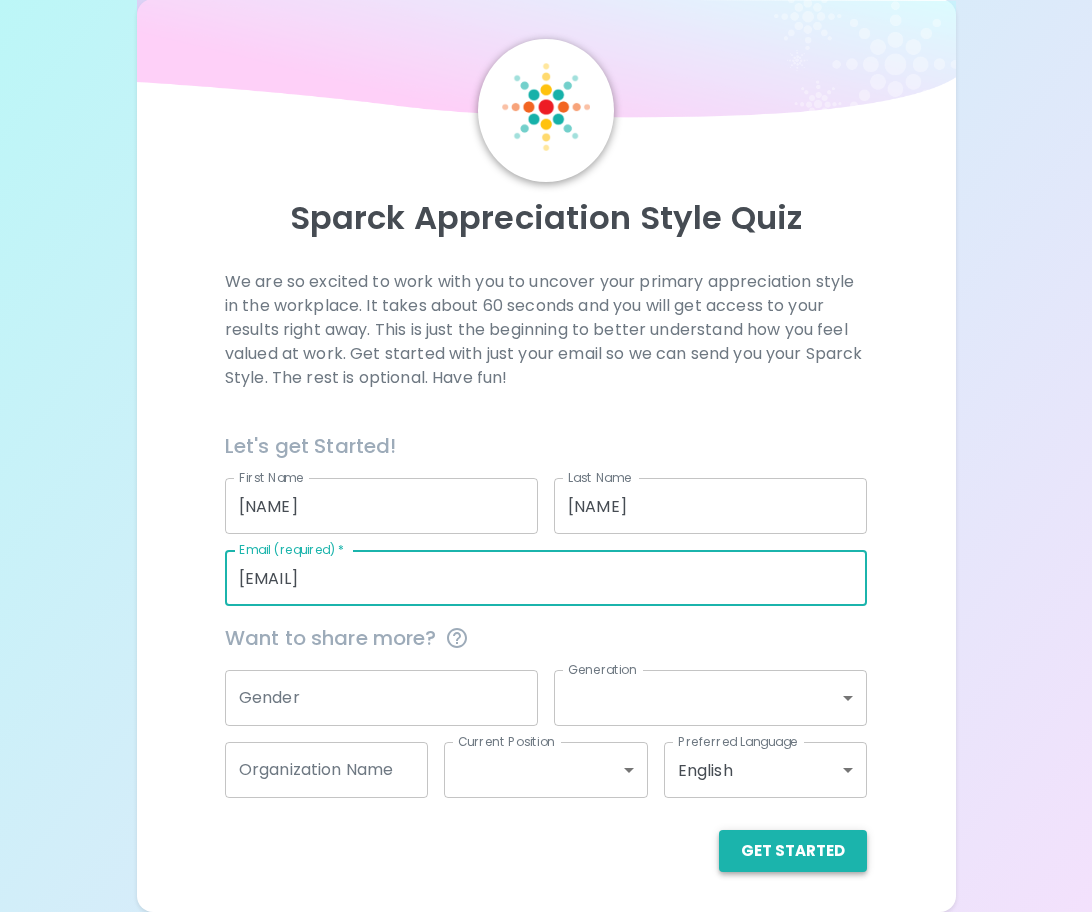 type on "[EMAIL]" 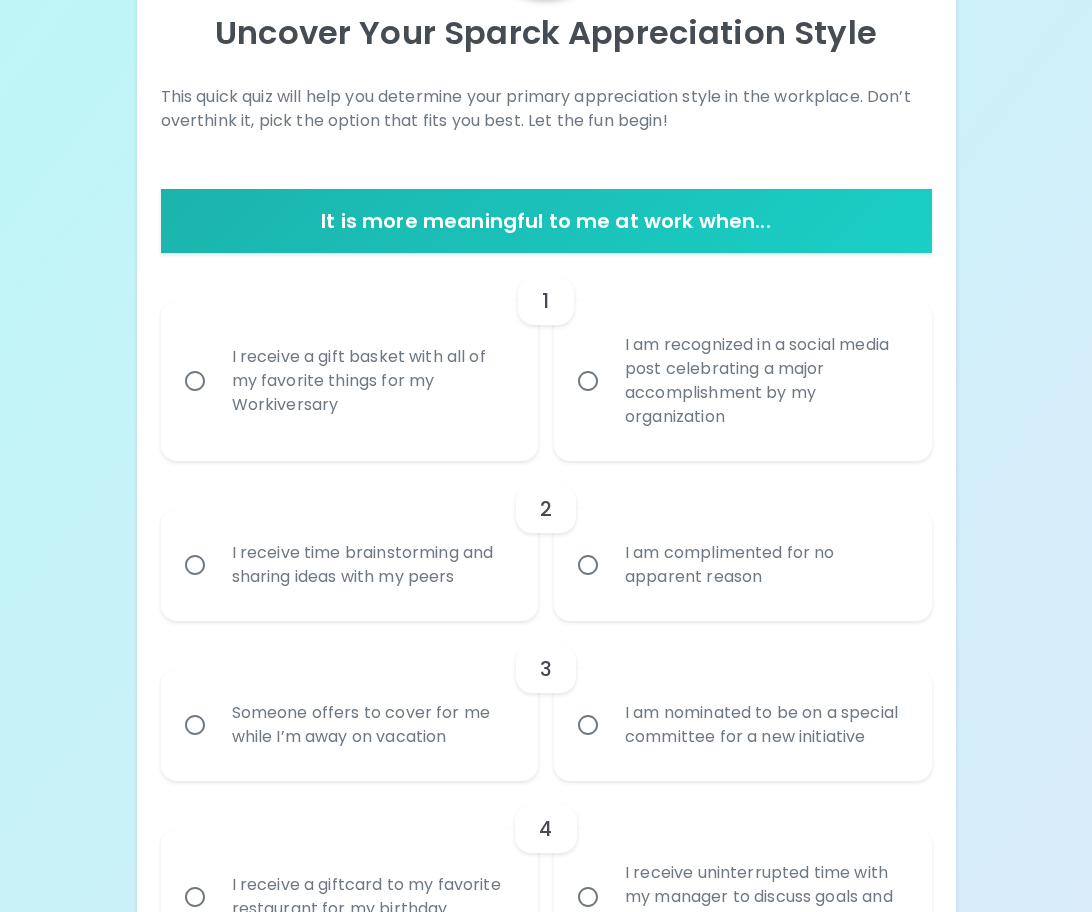 scroll, scrollTop: 241, scrollLeft: 0, axis: vertical 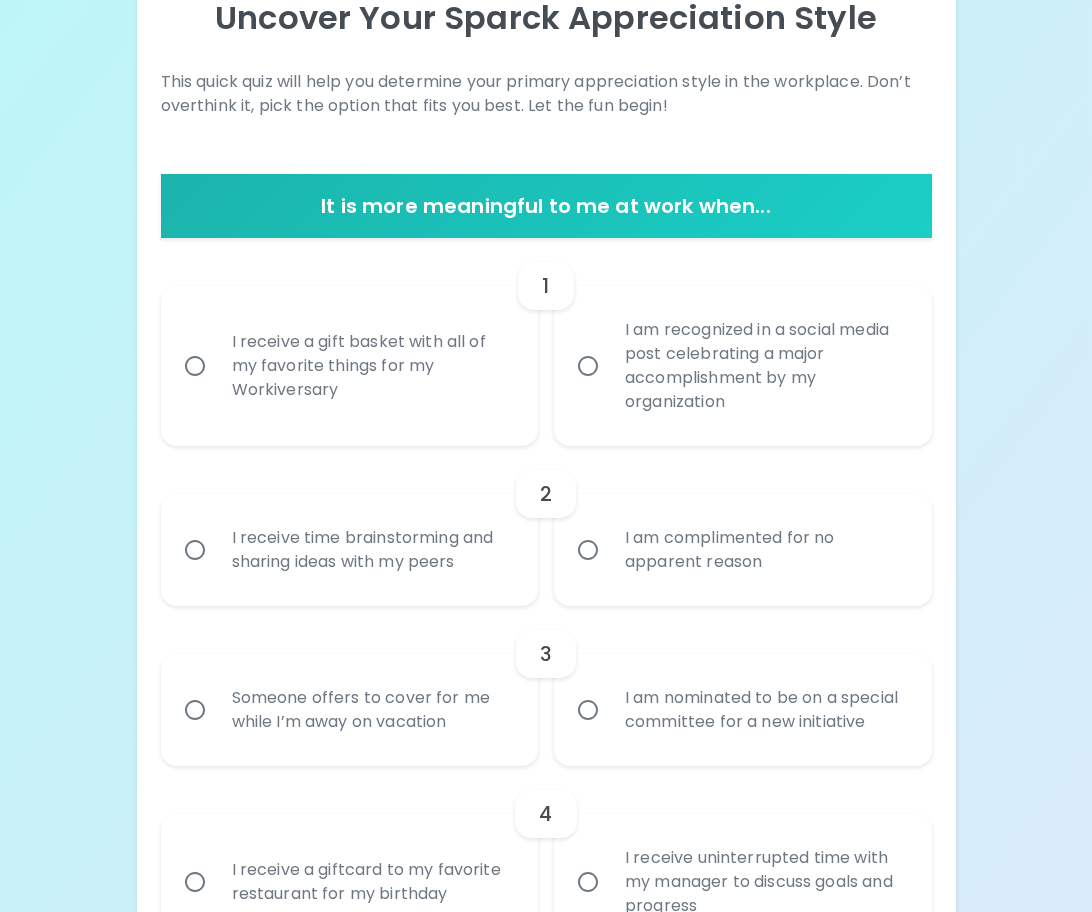 click on "I receive a gift basket with all of my favorite things for my Workiversary" at bounding box center (372, 366) 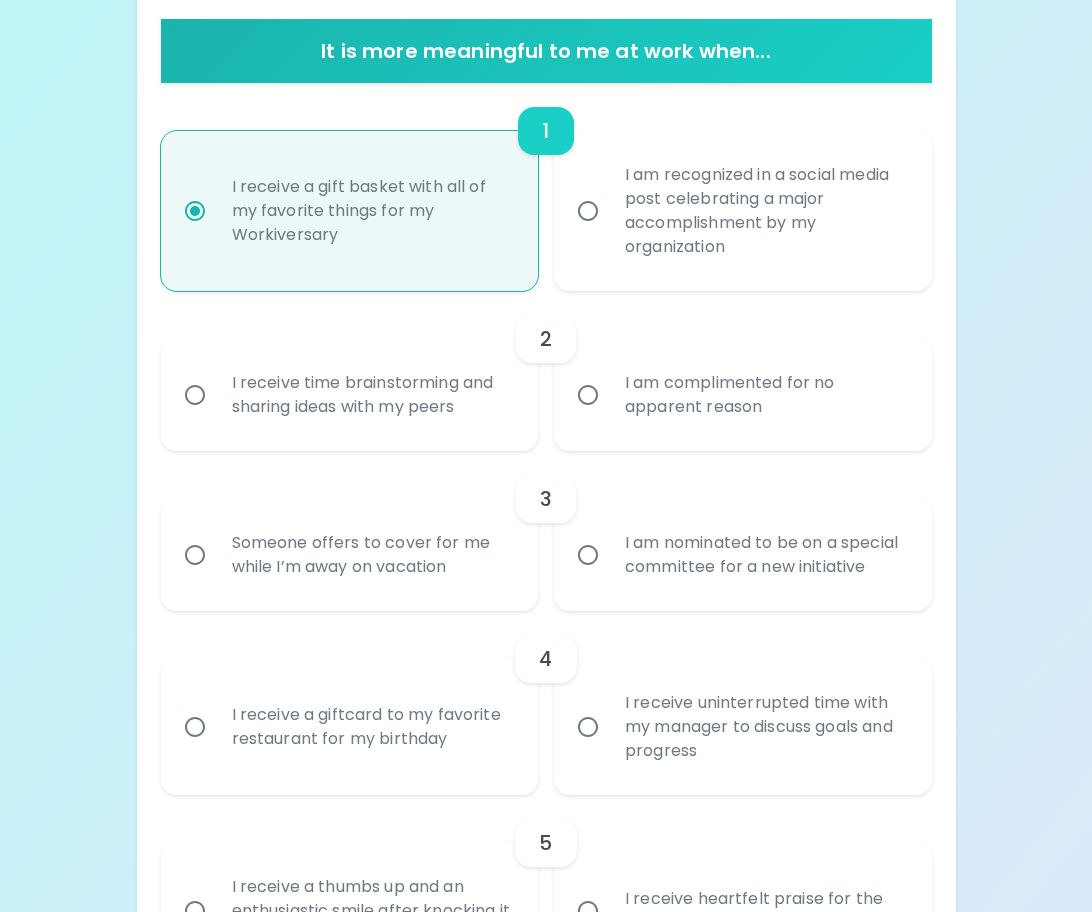 scroll, scrollTop: 401, scrollLeft: 0, axis: vertical 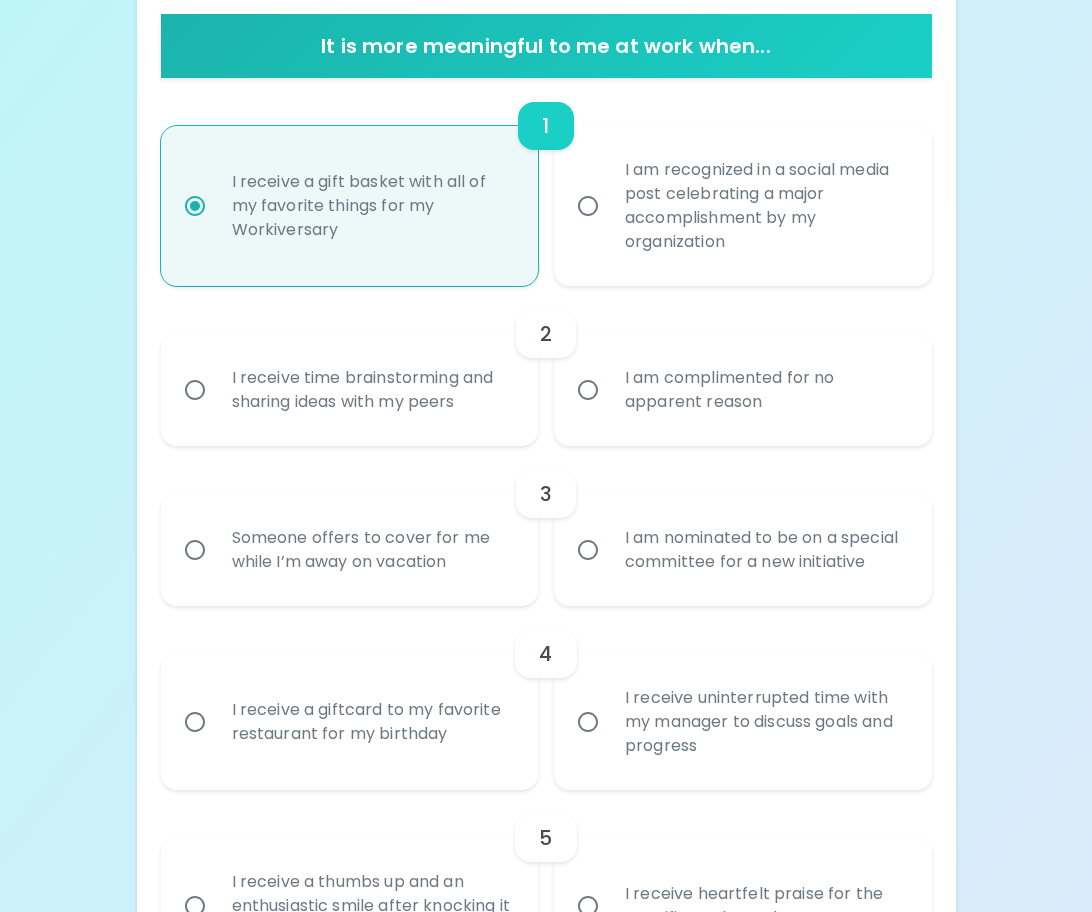 click on "I receive time brainstorming and sharing ideas with my peers" at bounding box center (372, 390) 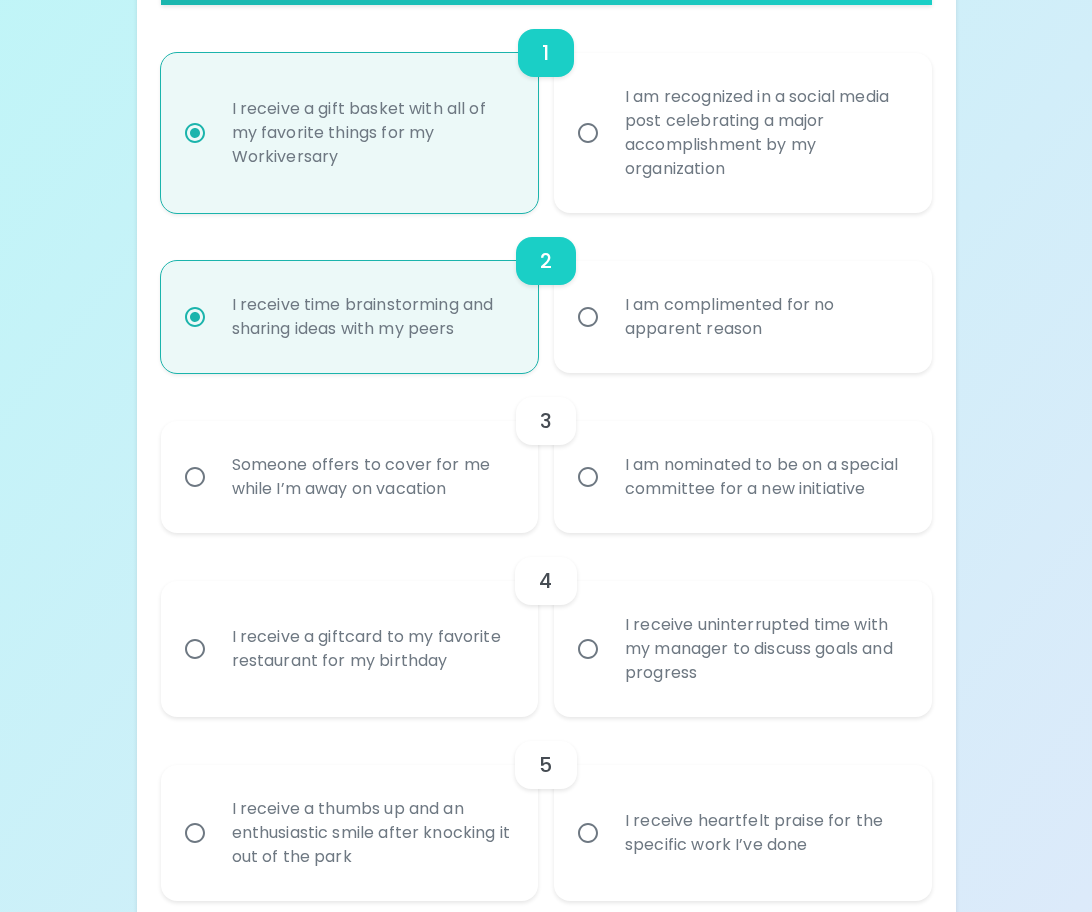 scroll, scrollTop: 561, scrollLeft: 0, axis: vertical 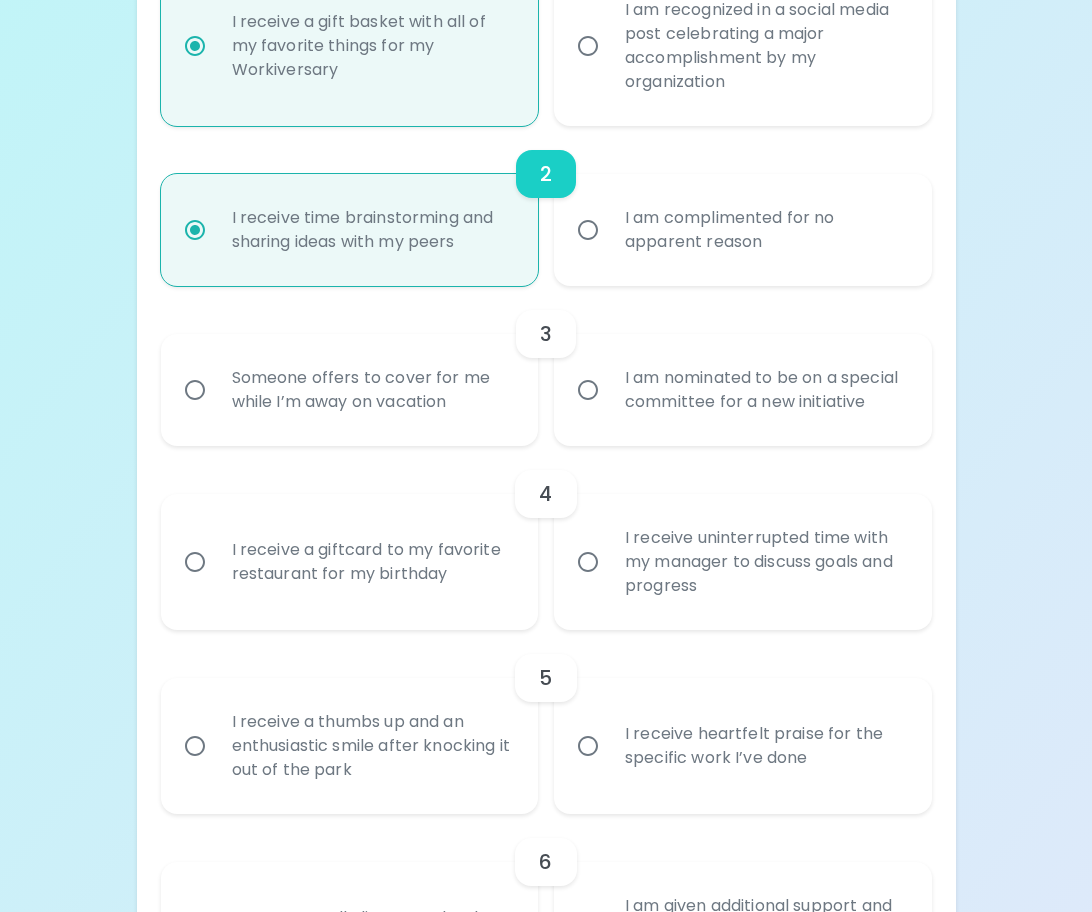 radio on "true" 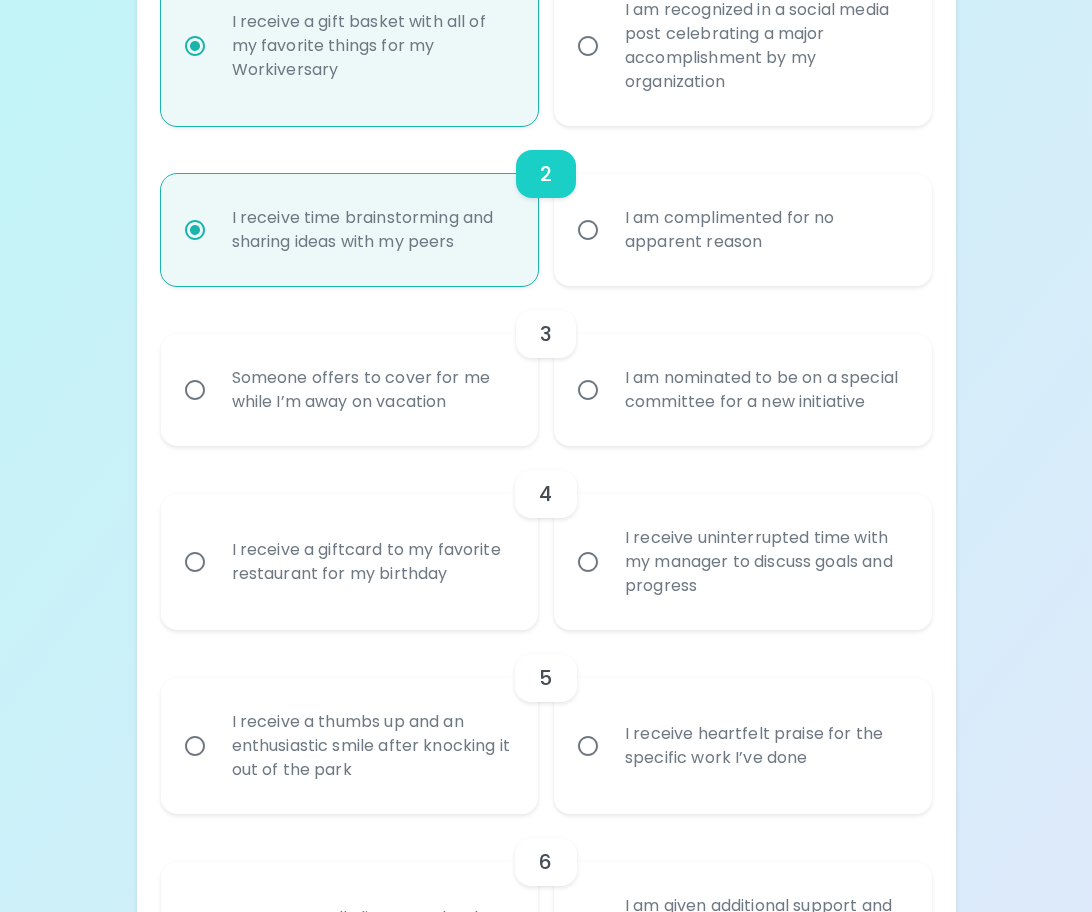 radio on "false" 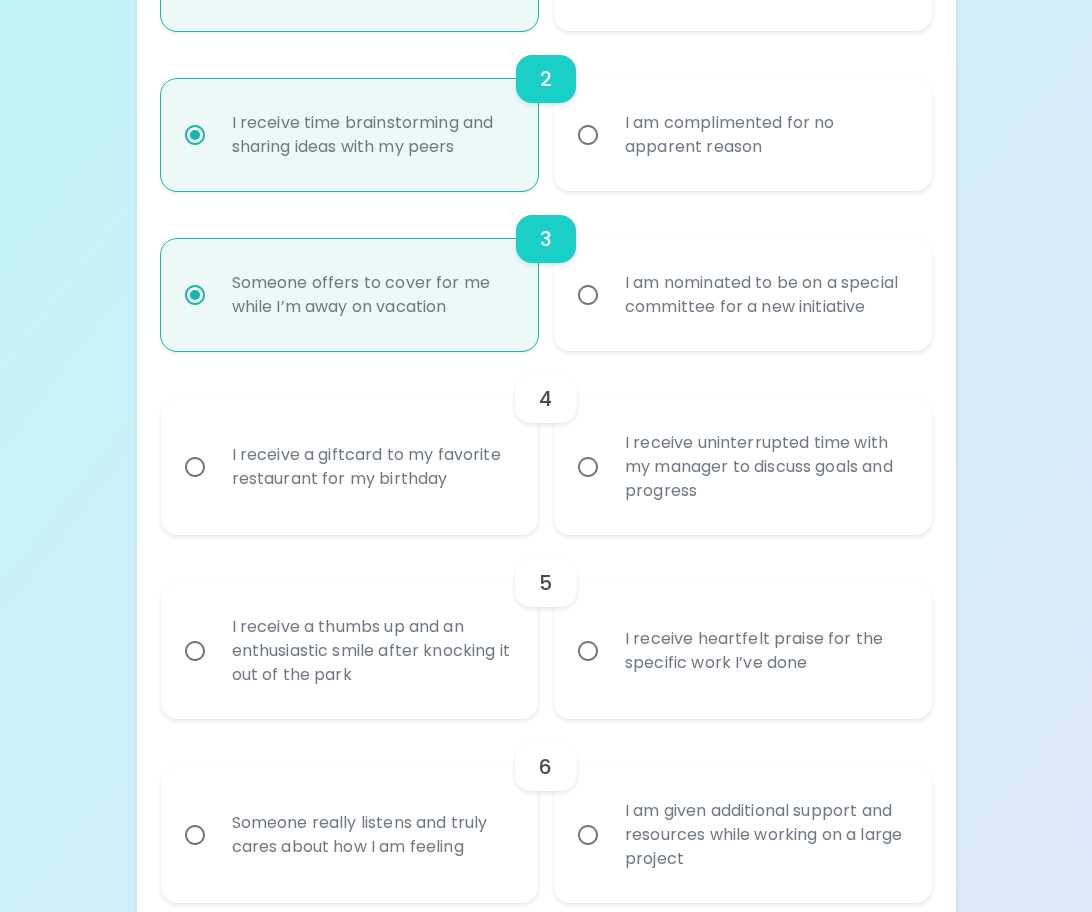 scroll, scrollTop: 721, scrollLeft: 0, axis: vertical 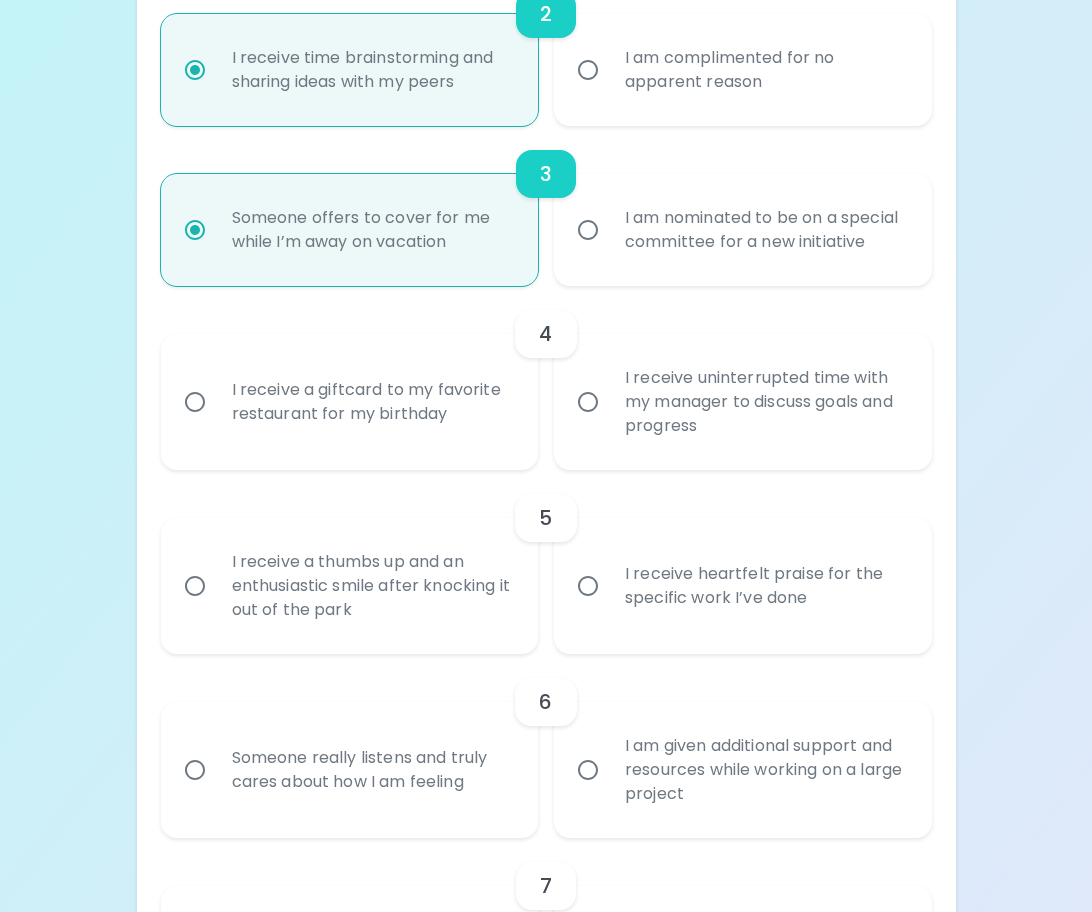radio on "true" 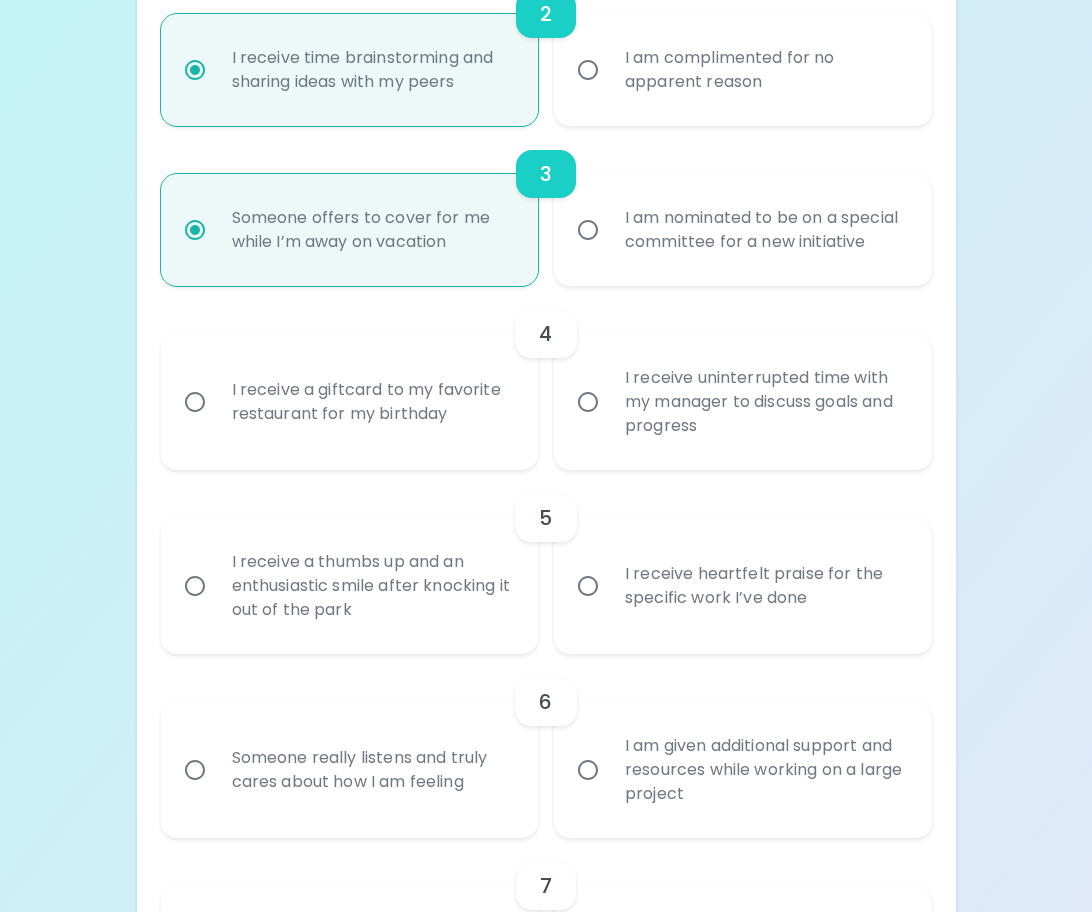 radio on "false" 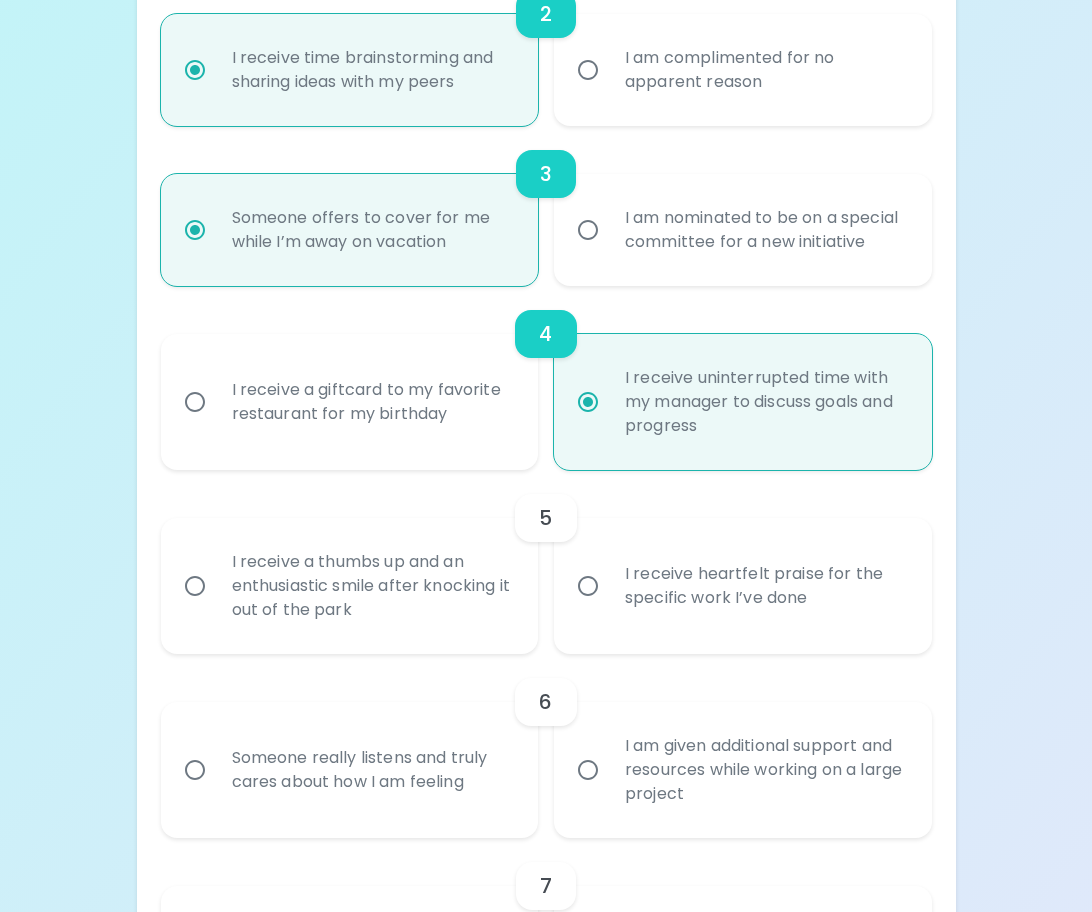 scroll, scrollTop: 881, scrollLeft: 0, axis: vertical 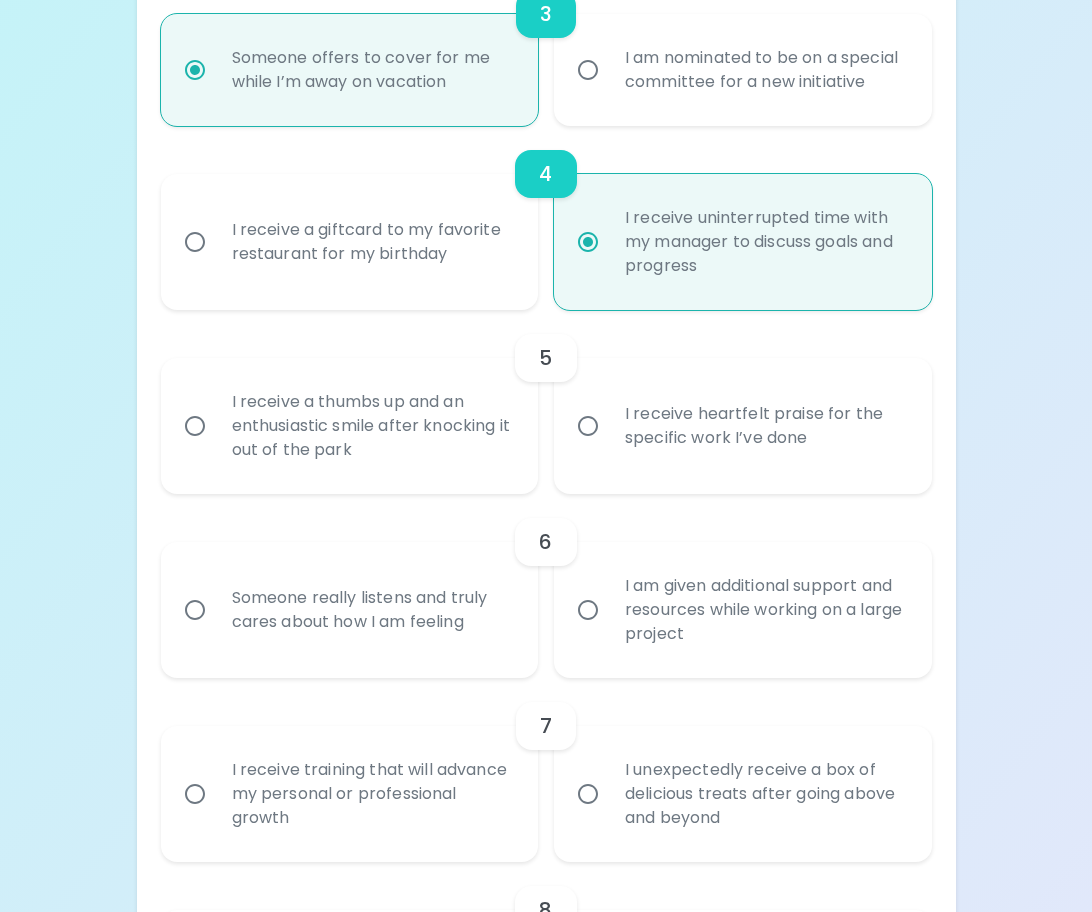 radio on "true" 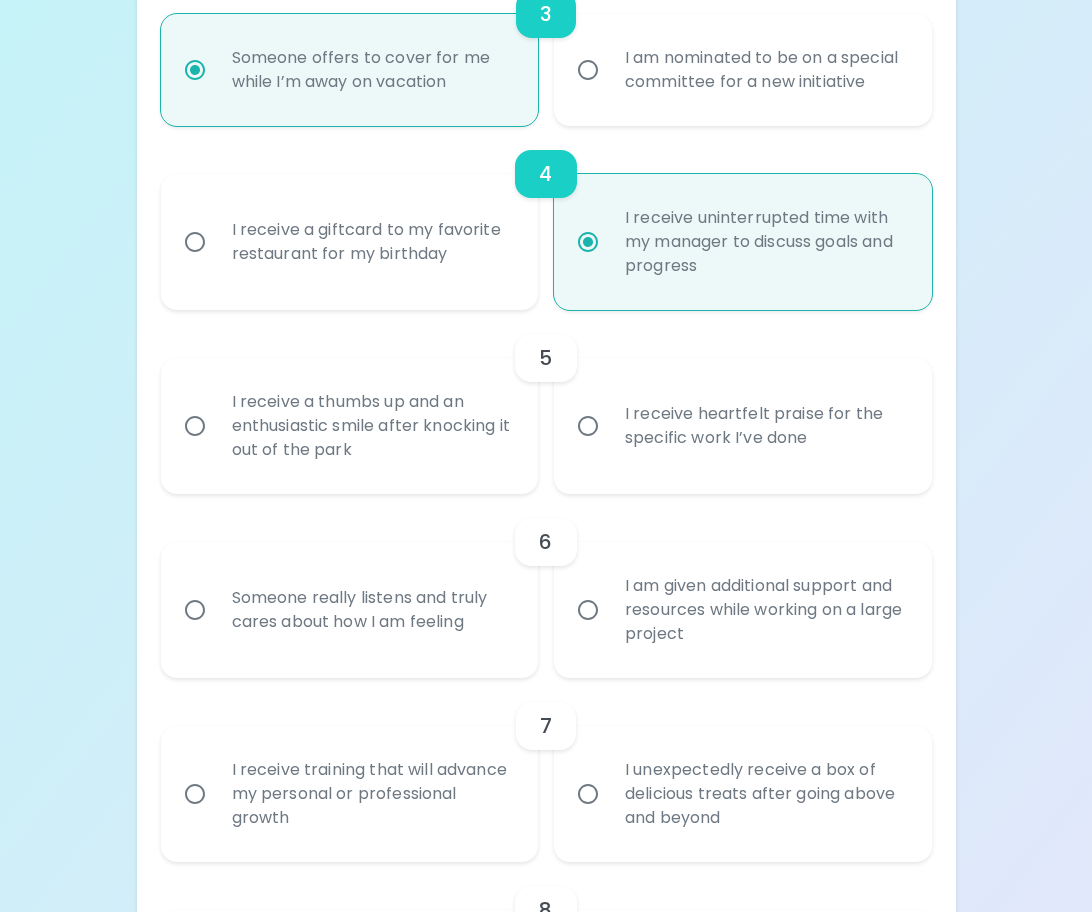 radio on "false" 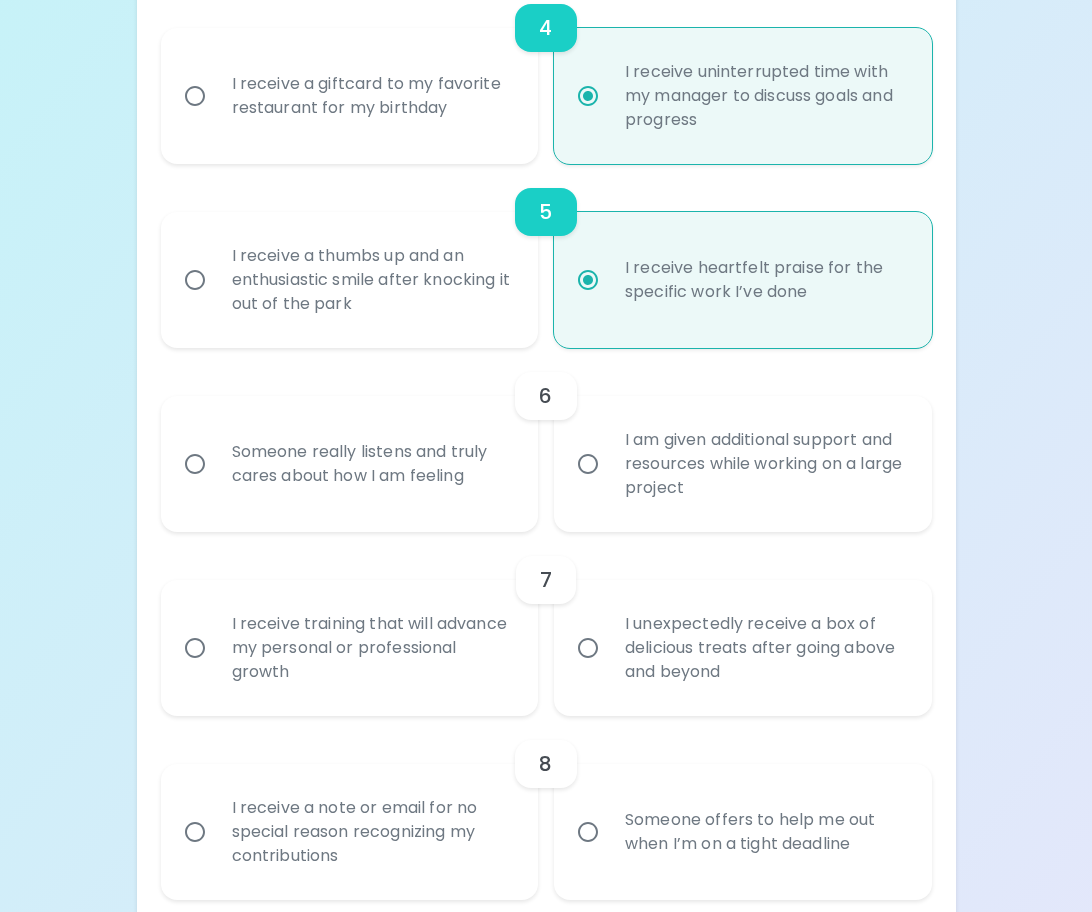 scroll, scrollTop: 1041, scrollLeft: 0, axis: vertical 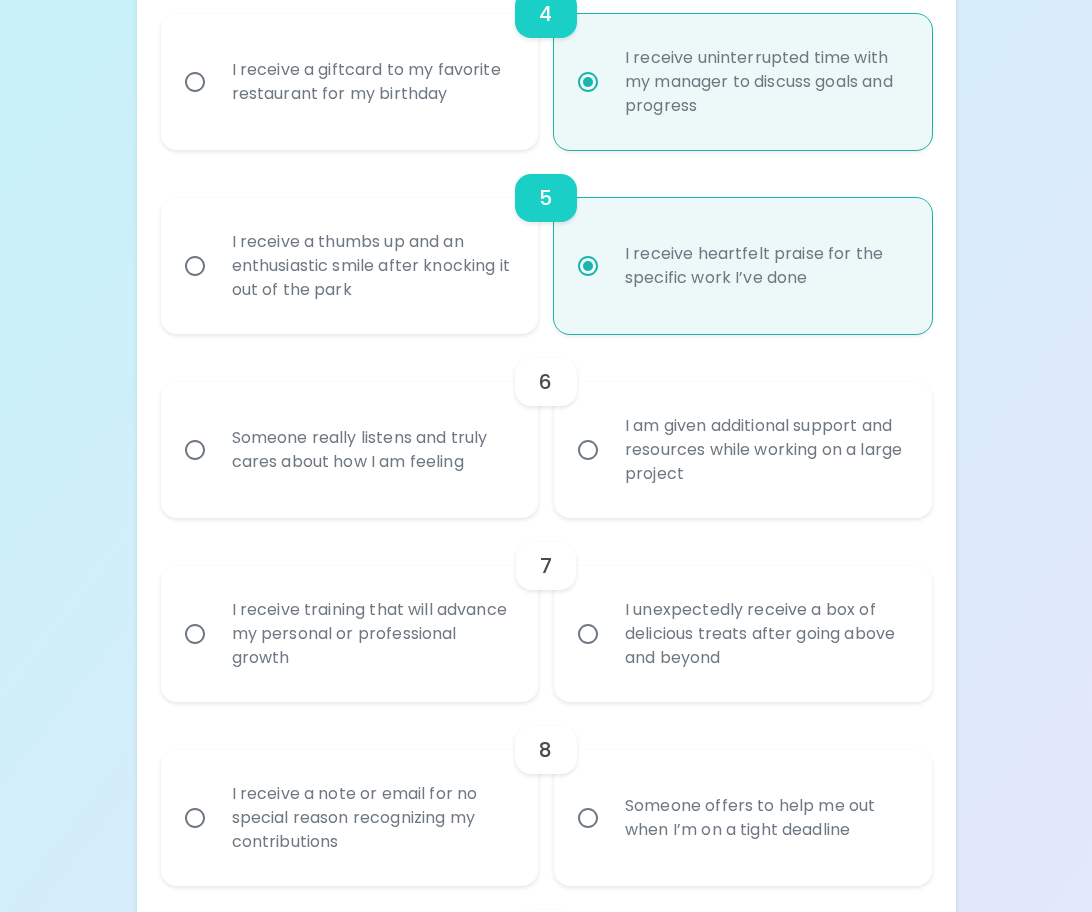 radio on "true" 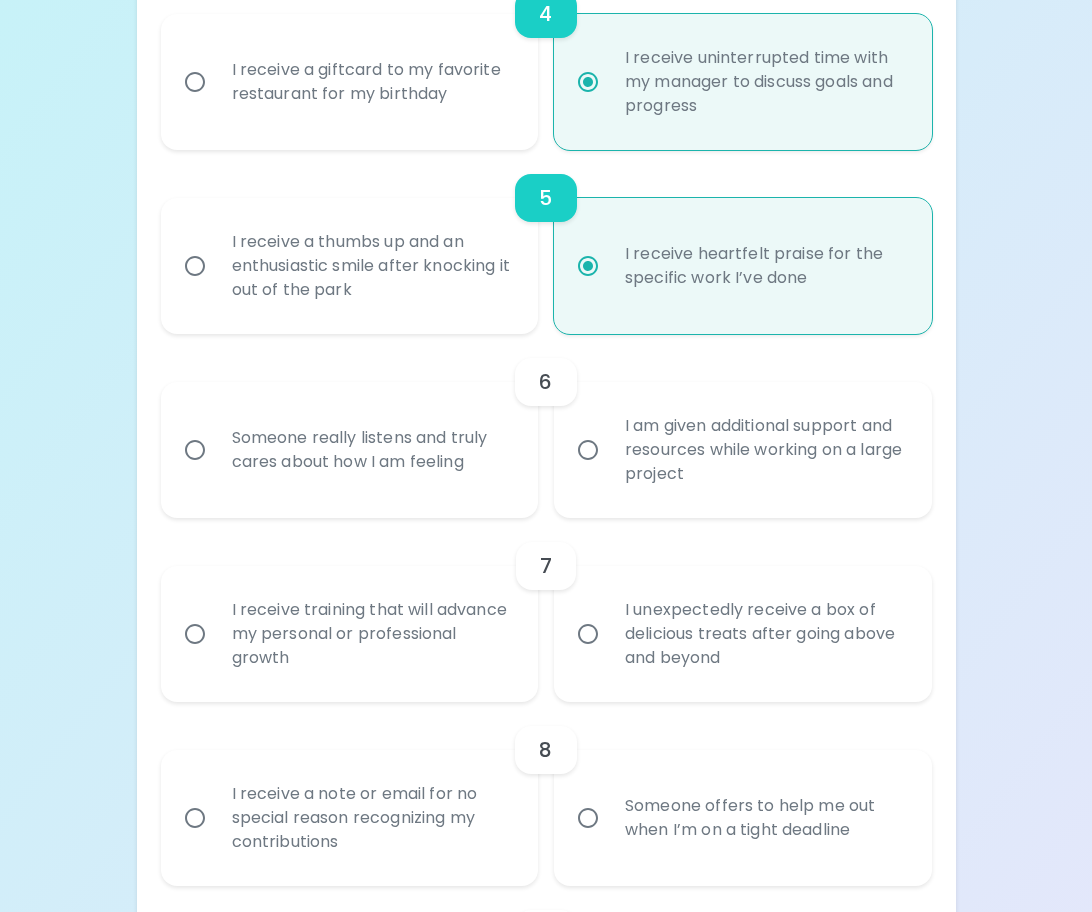radio on "false" 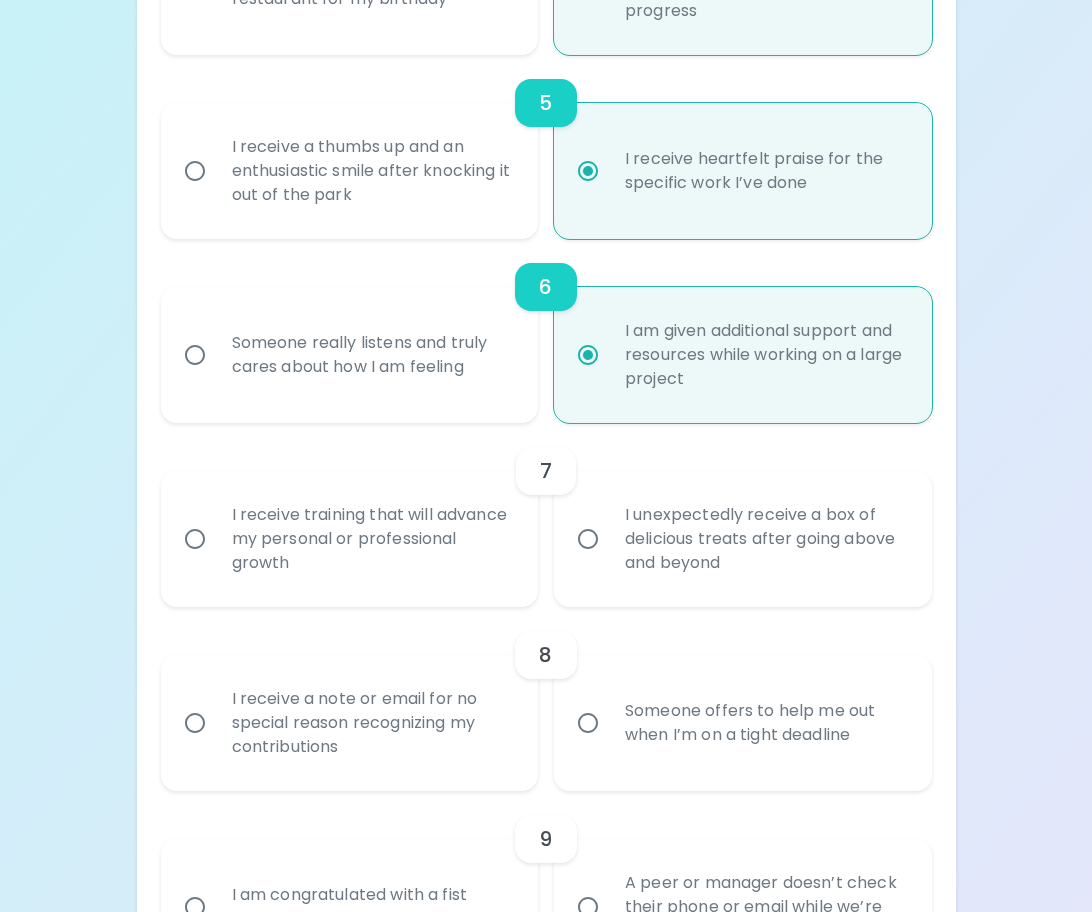 scroll, scrollTop: 1201, scrollLeft: 0, axis: vertical 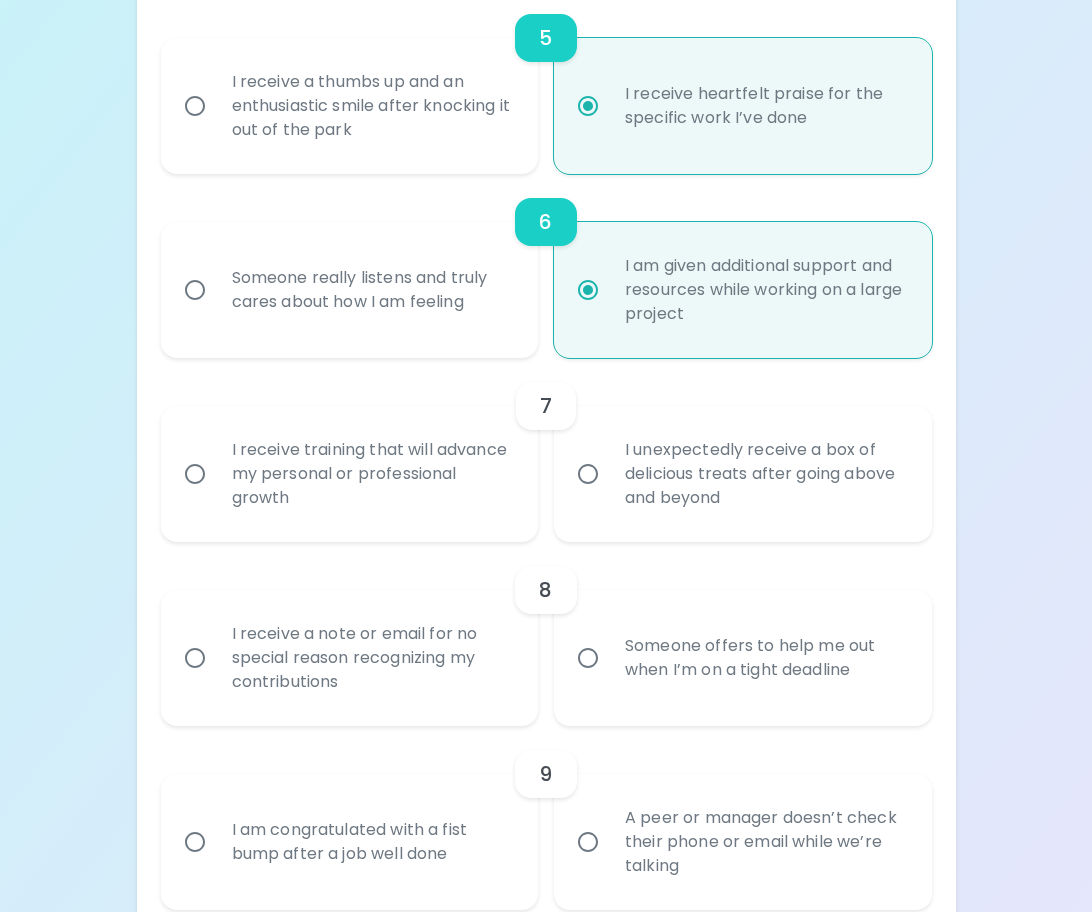 radio on "true" 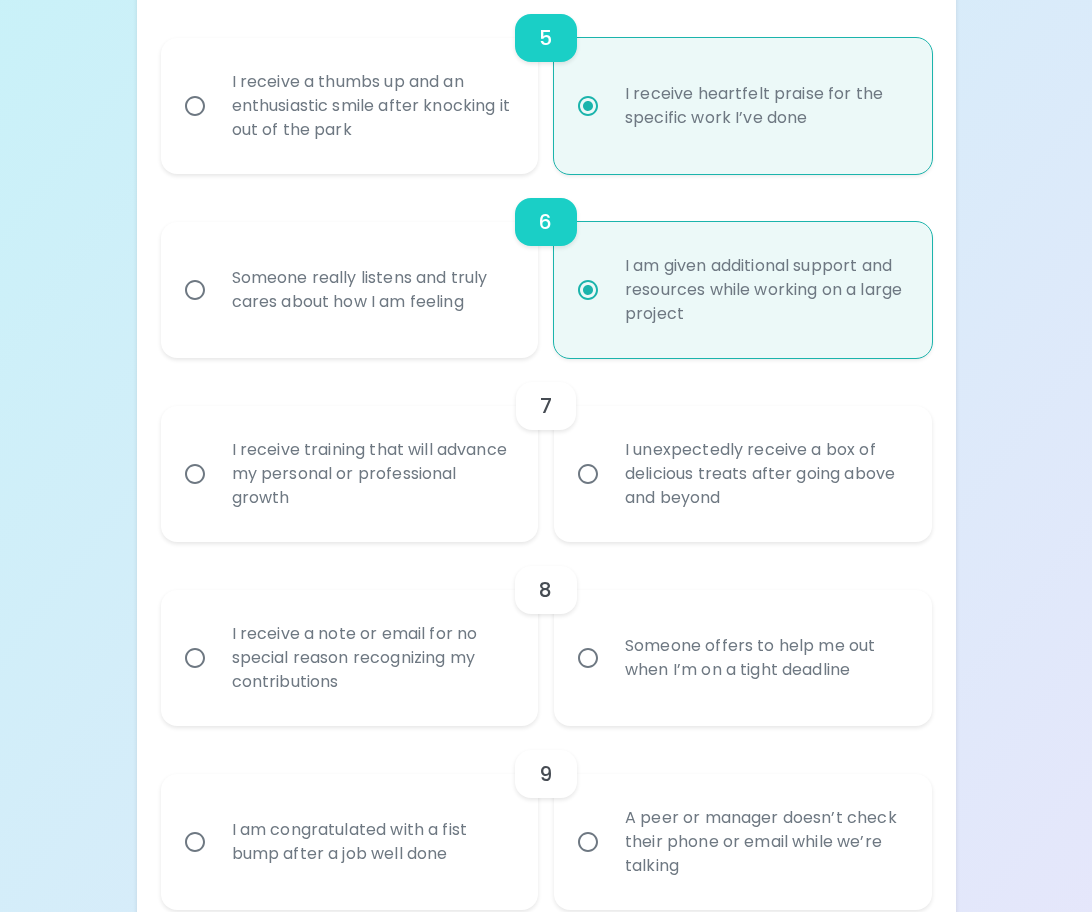 radio on "false" 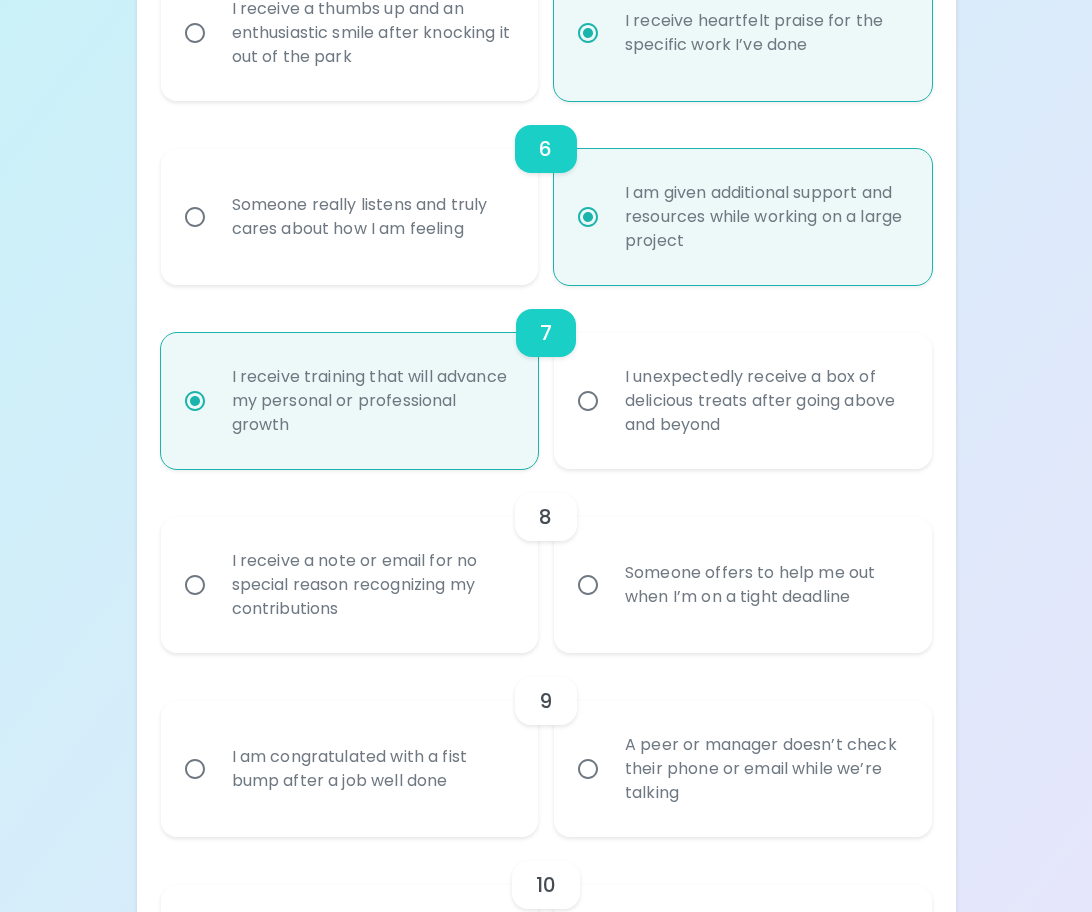 scroll, scrollTop: 1361, scrollLeft: 0, axis: vertical 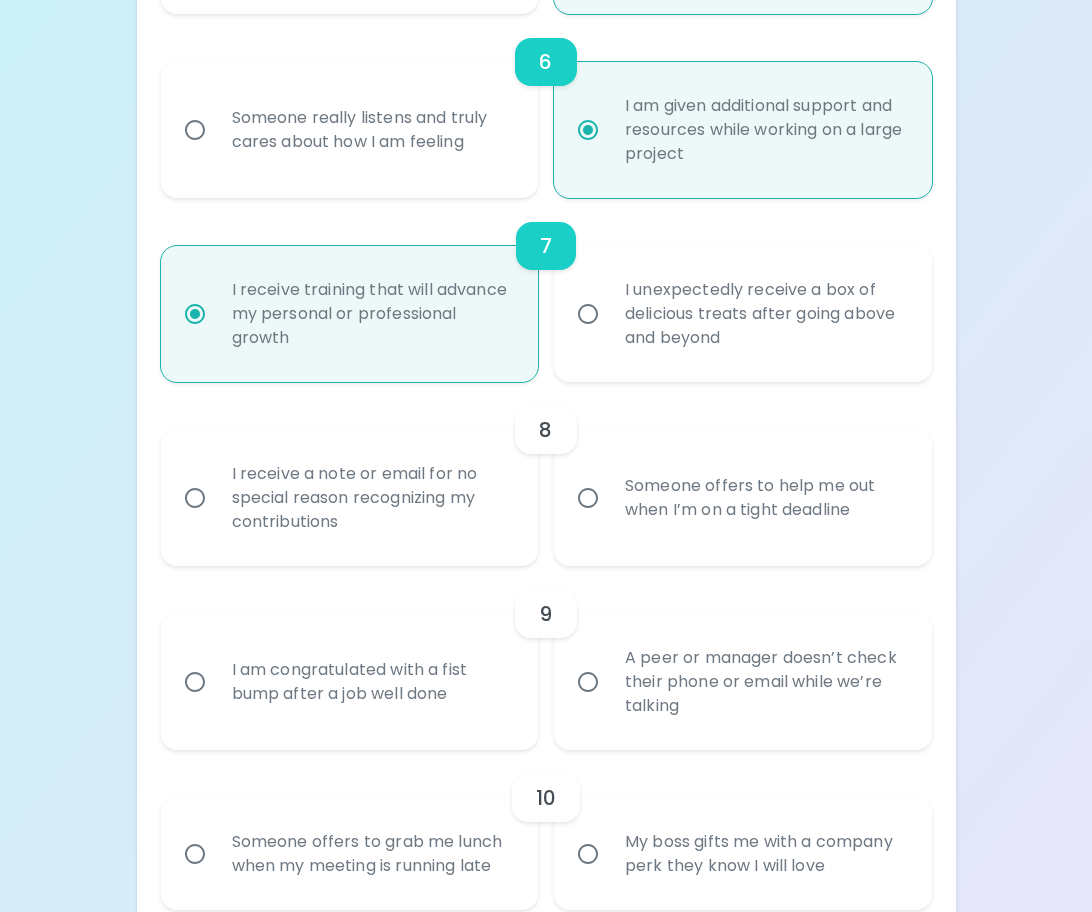 radio on "true" 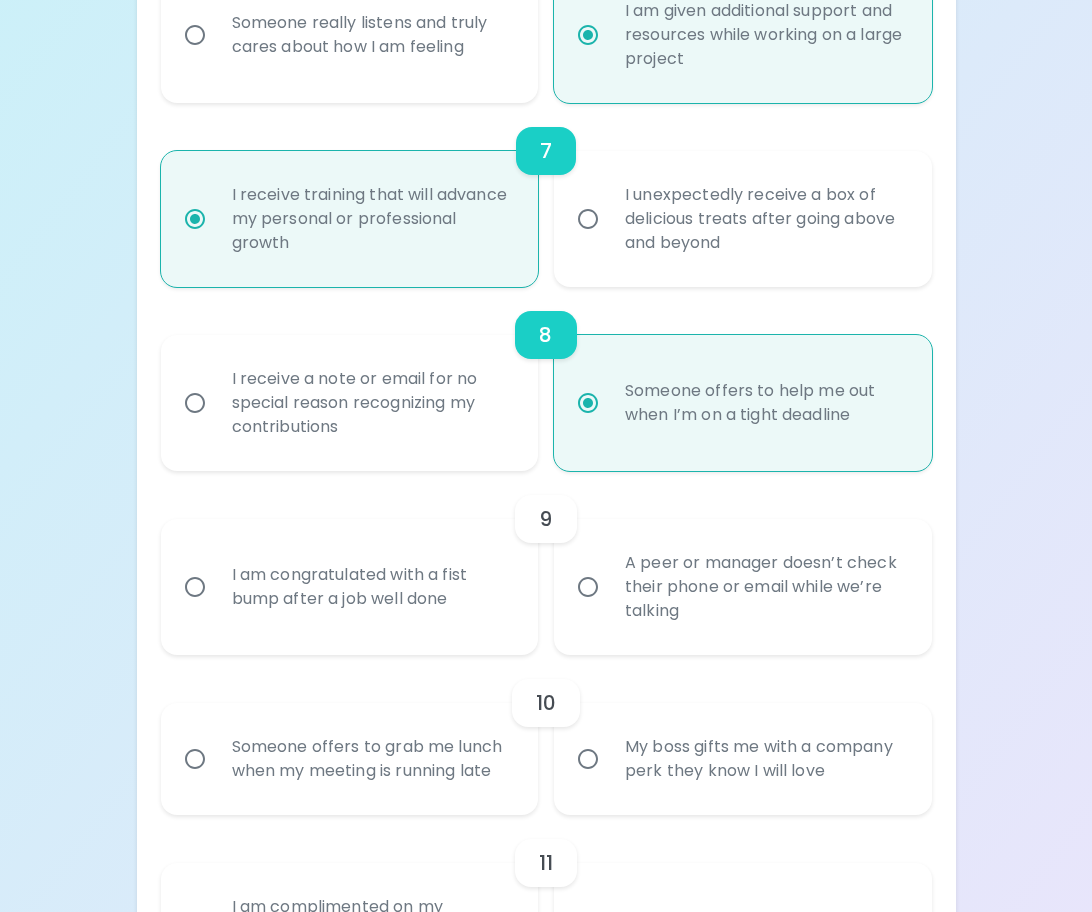 scroll, scrollTop: 1521, scrollLeft: 0, axis: vertical 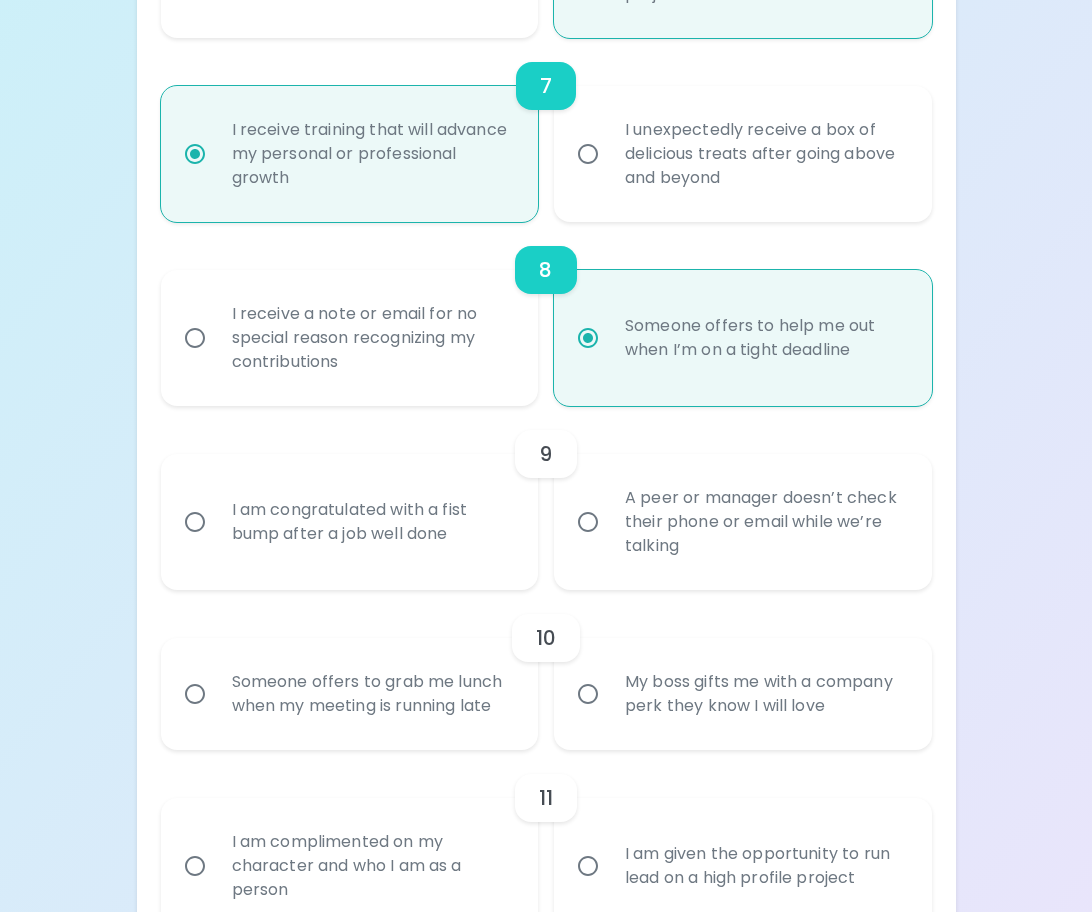 radio on "true" 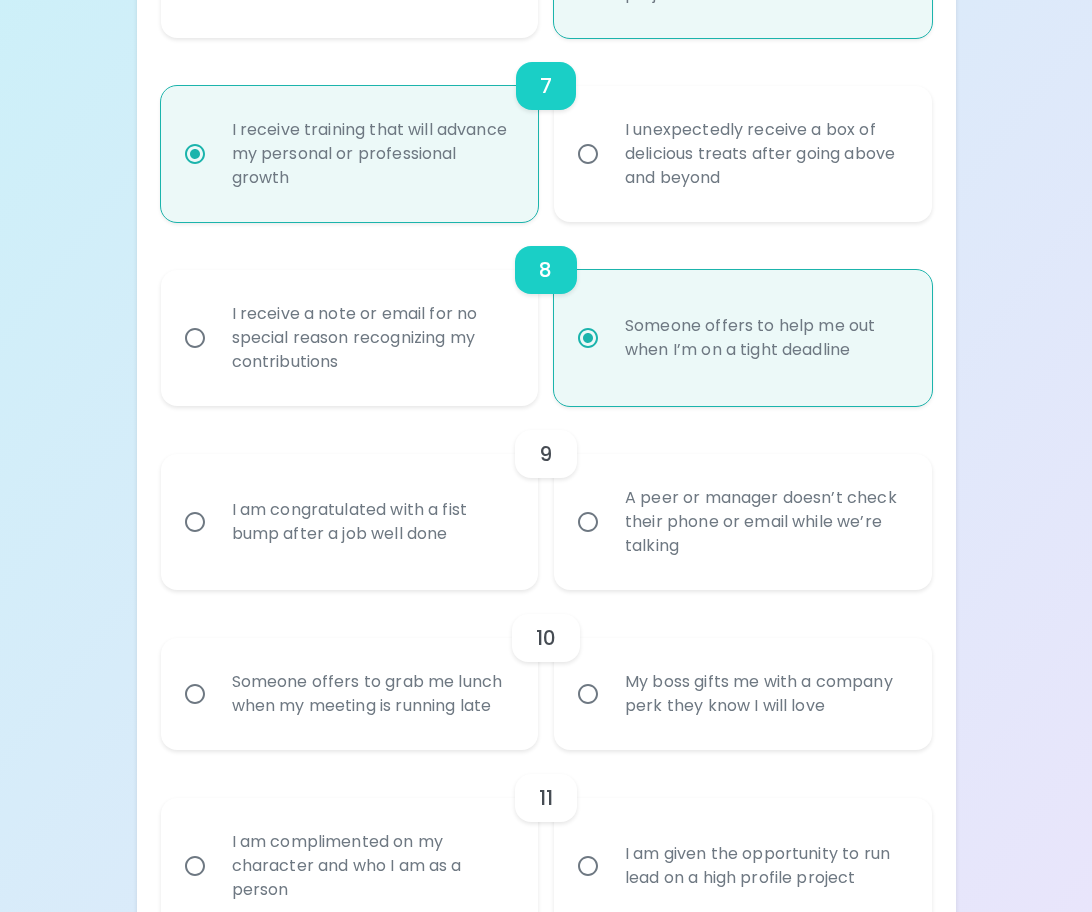 radio on "false" 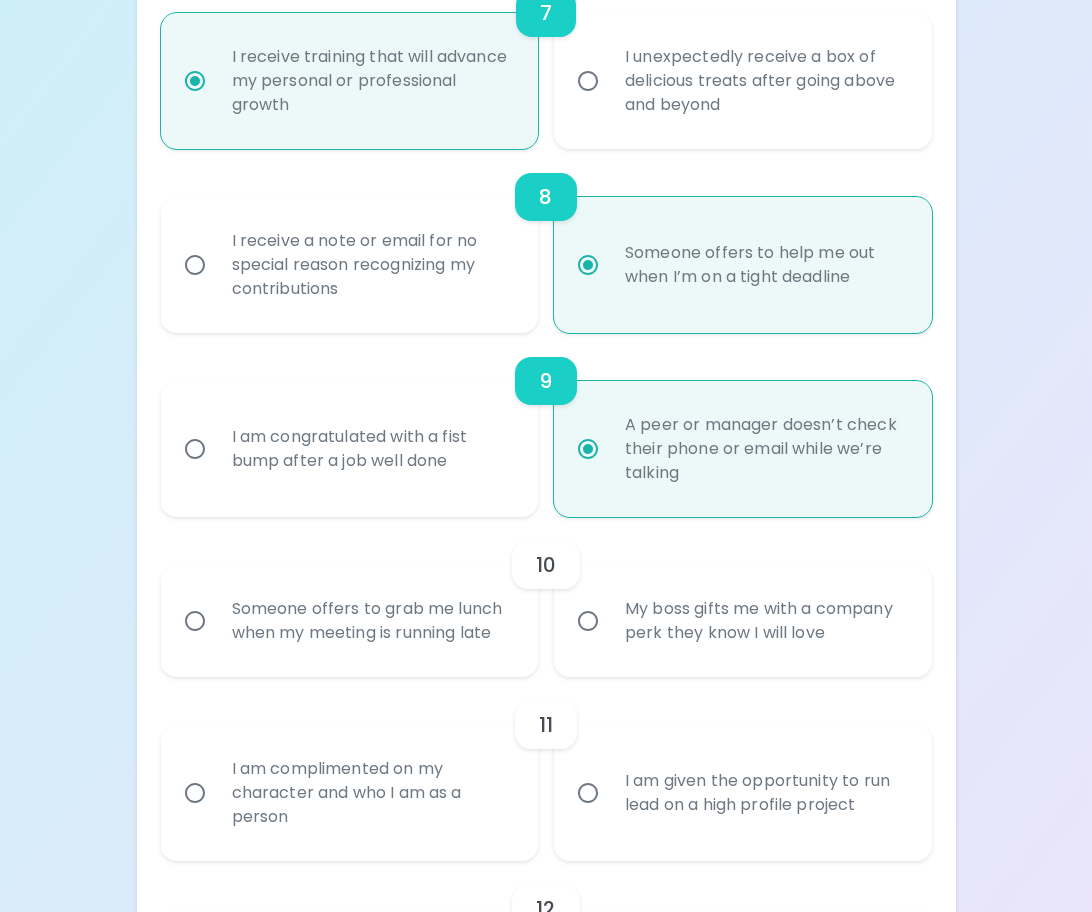 scroll, scrollTop: 1681, scrollLeft: 0, axis: vertical 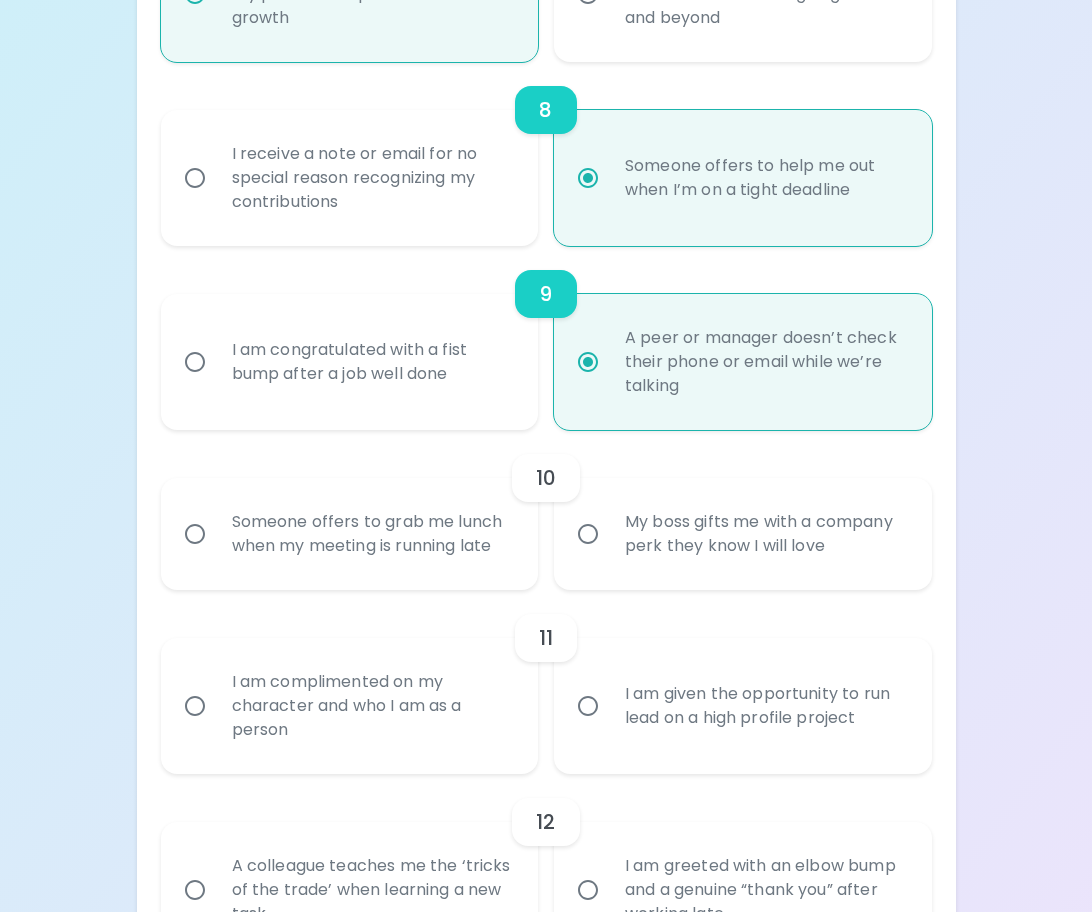 radio on "true" 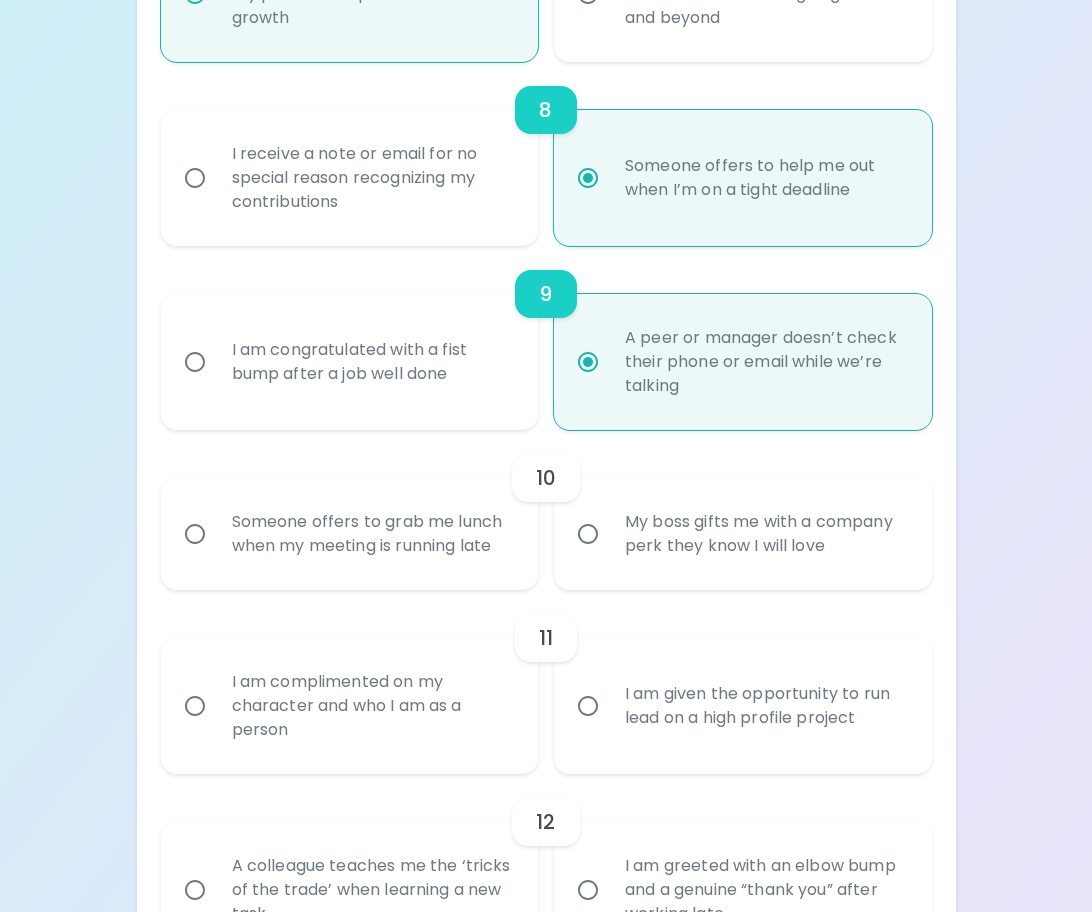 radio on "false" 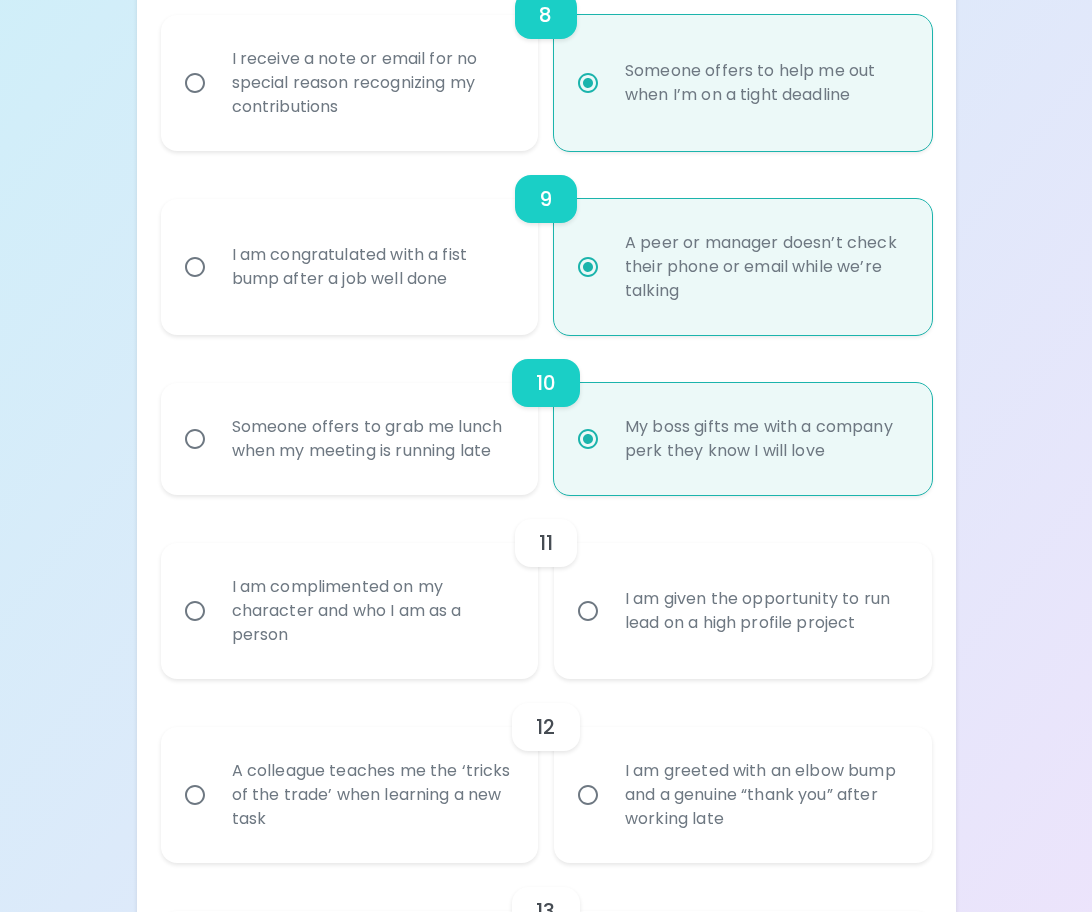 scroll, scrollTop: 1841, scrollLeft: 0, axis: vertical 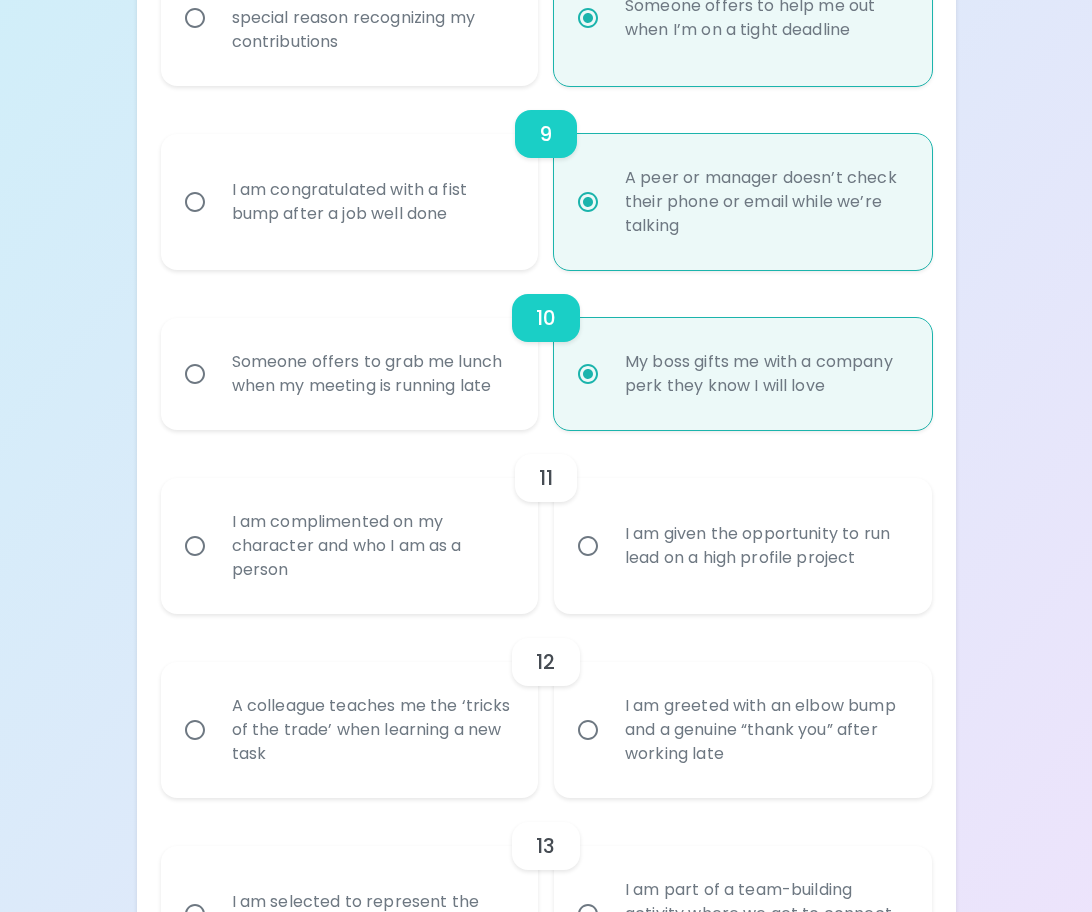 radio on "true" 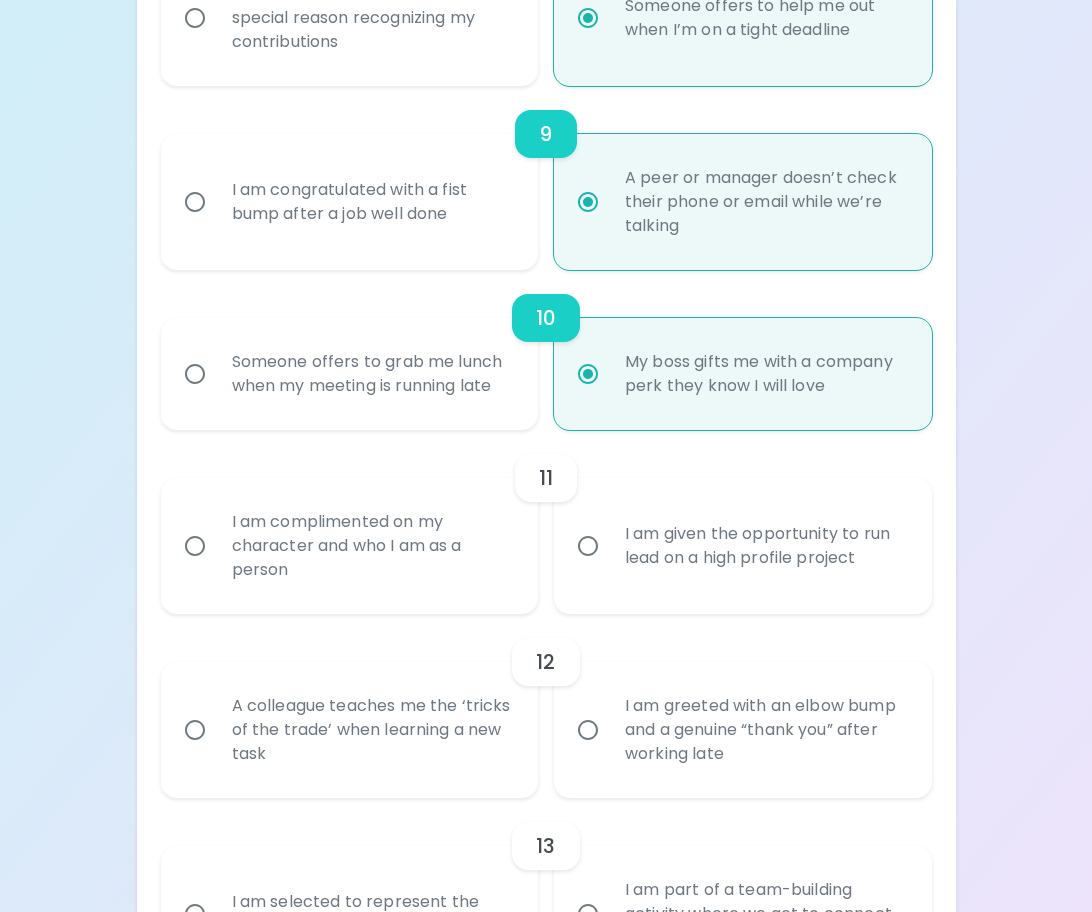 radio on "false" 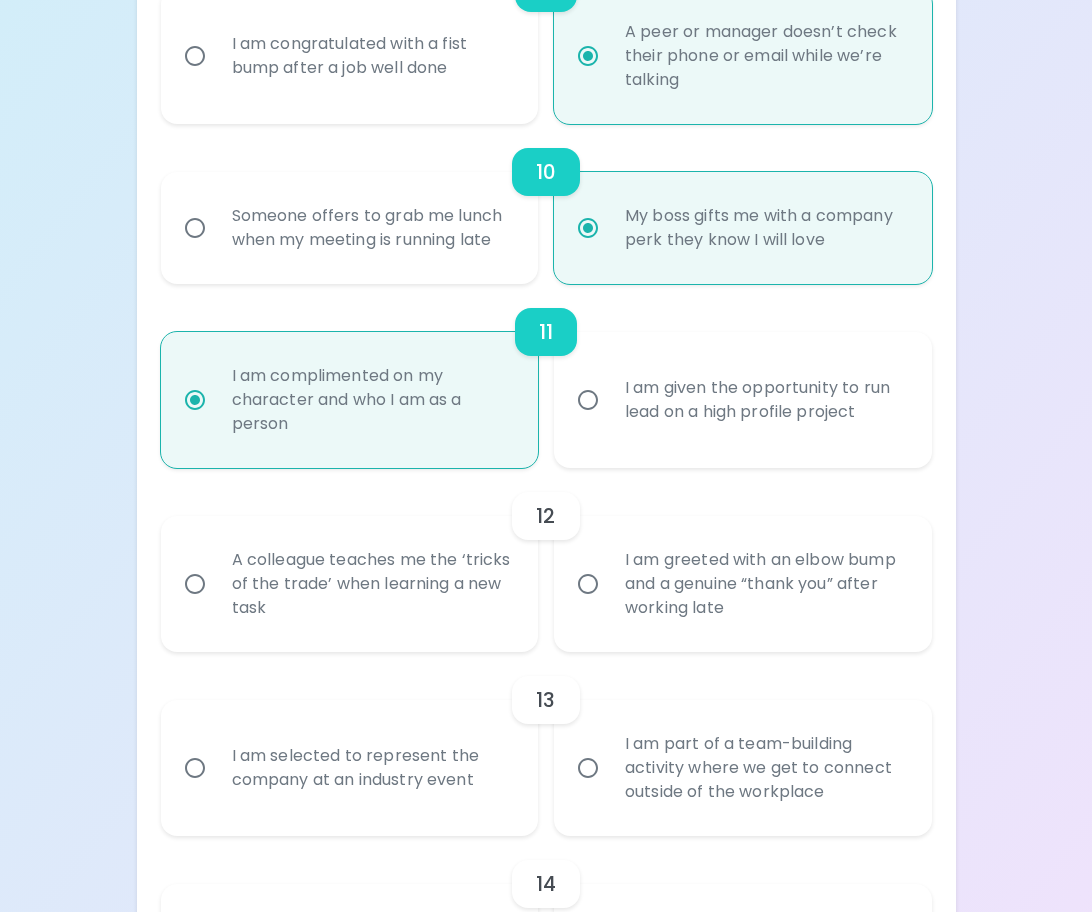 scroll, scrollTop: 2001, scrollLeft: 0, axis: vertical 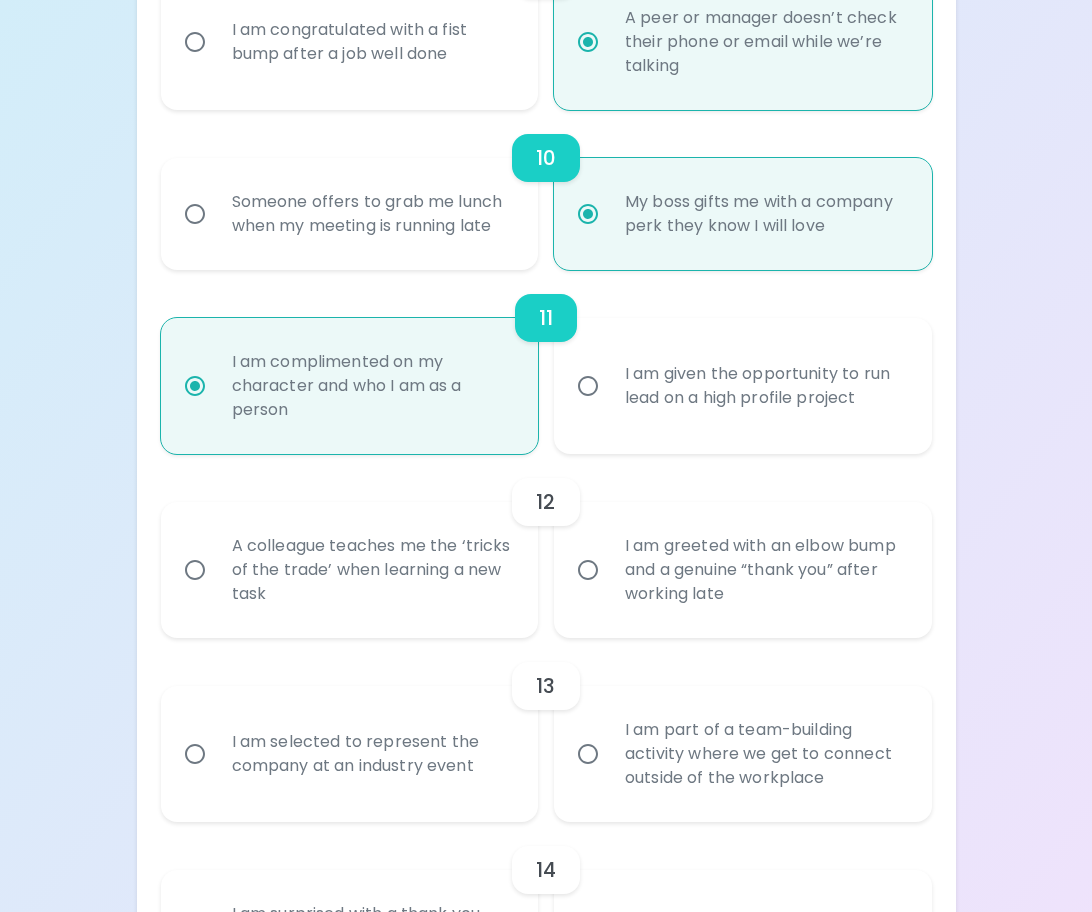 radio on "true" 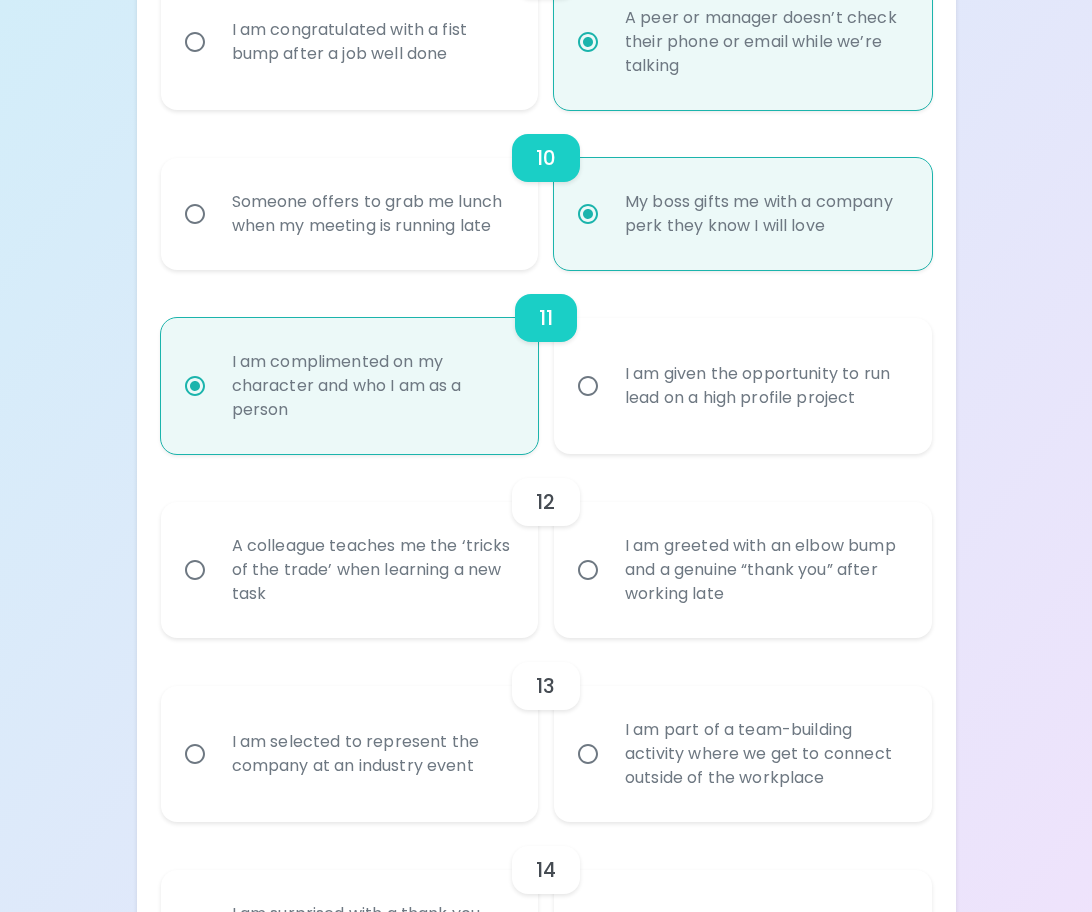 radio on "false" 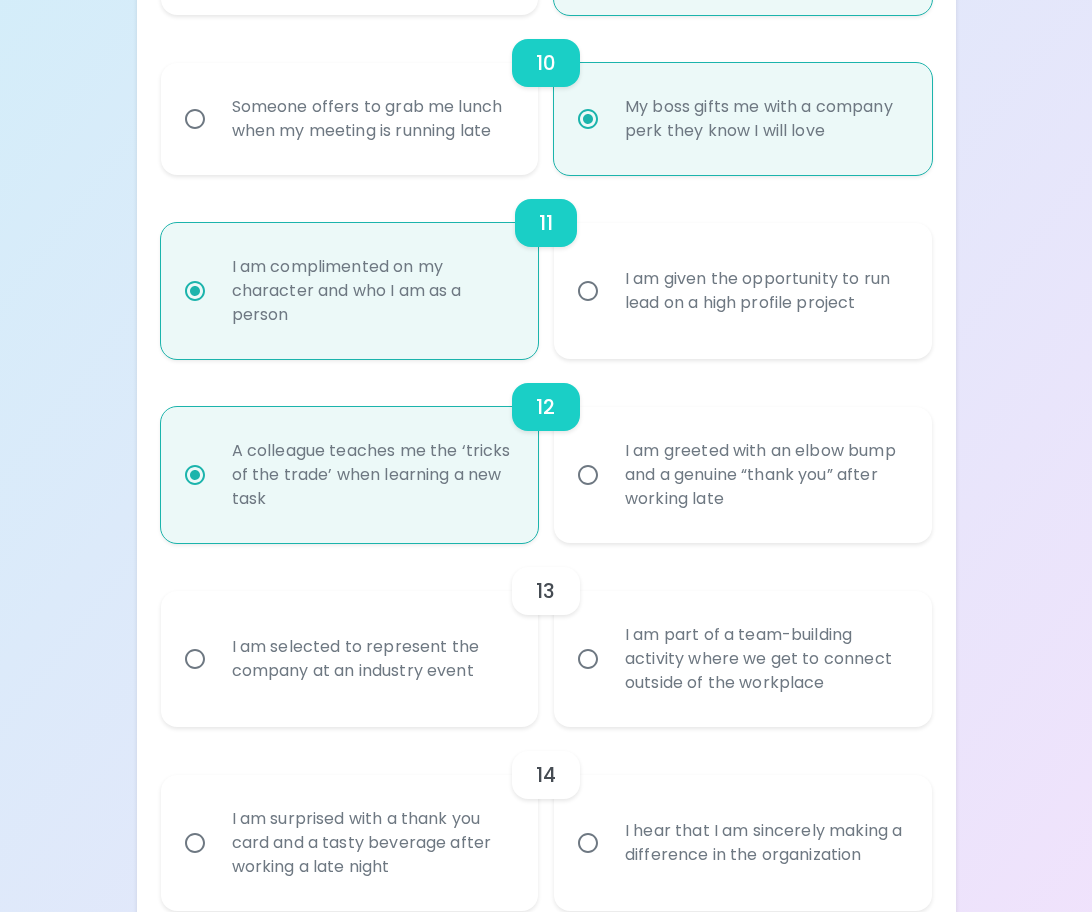 scroll, scrollTop: 2161, scrollLeft: 0, axis: vertical 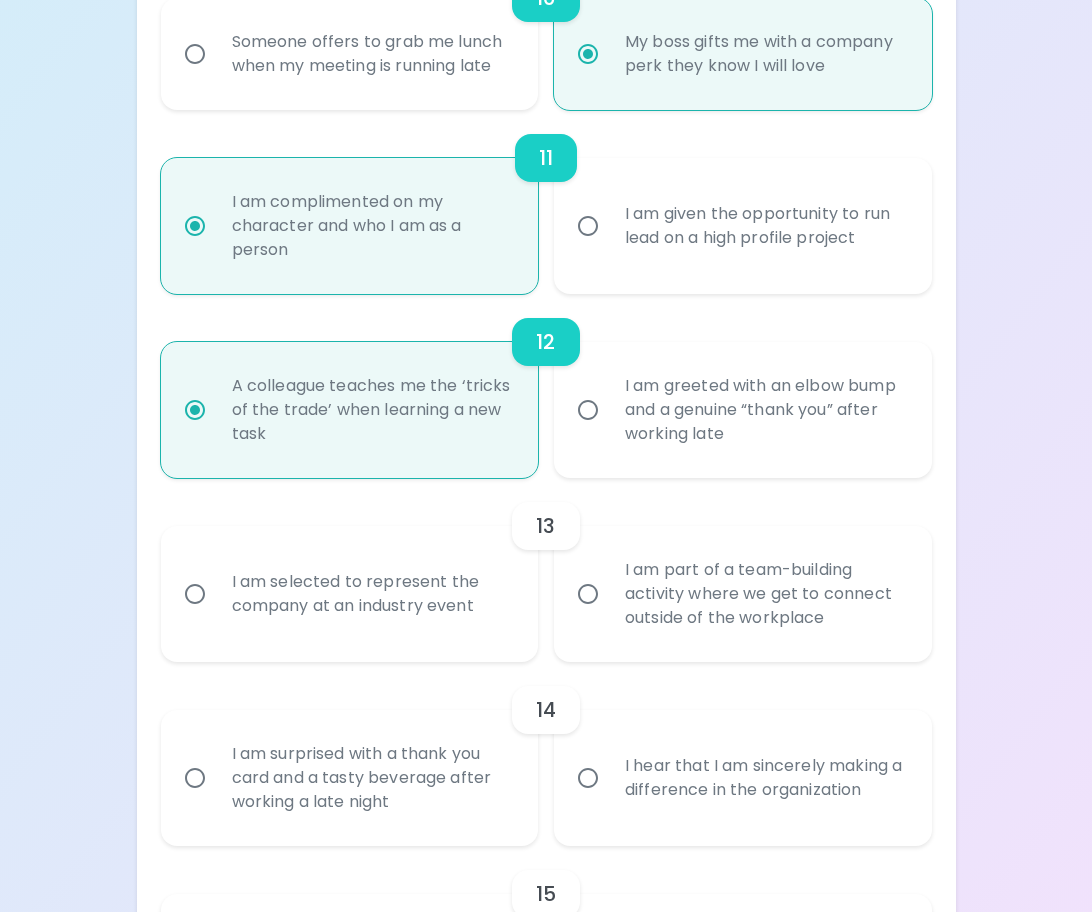 radio on "true" 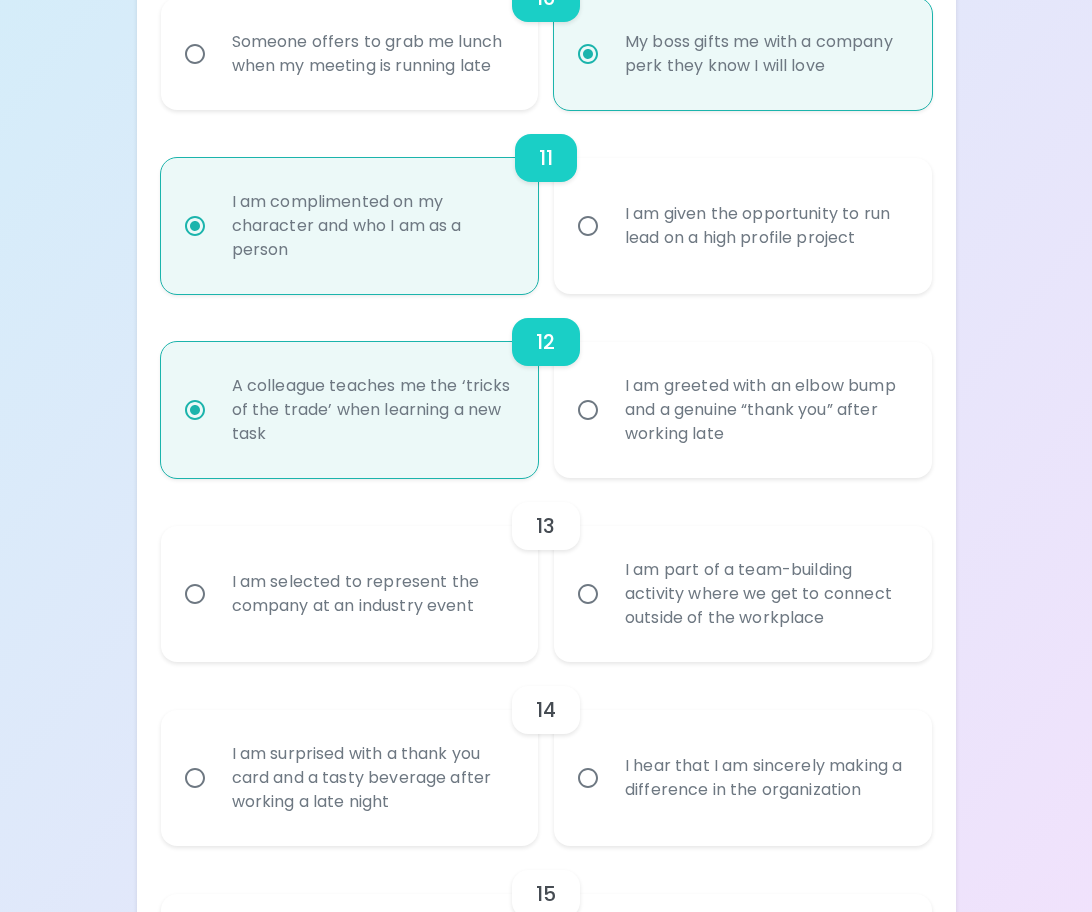 radio on "false" 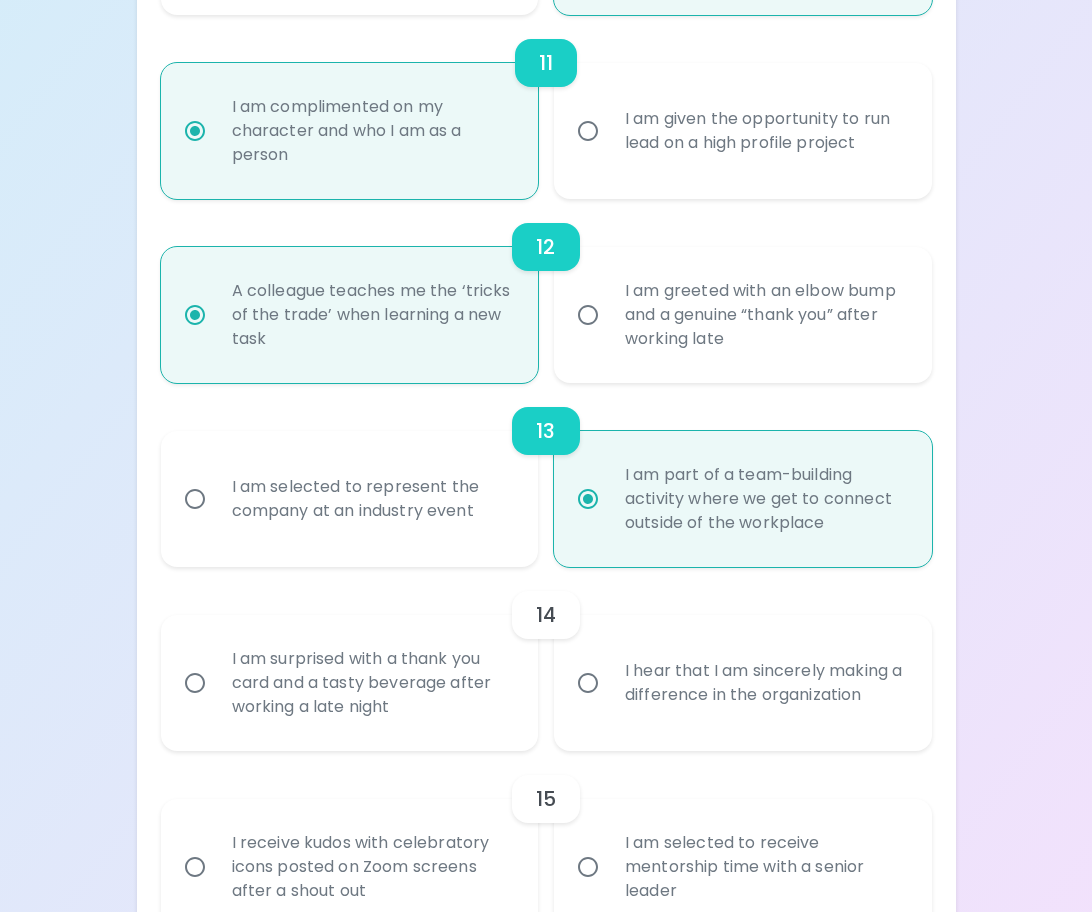 scroll, scrollTop: 2321, scrollLeft: 0, axis: vertical 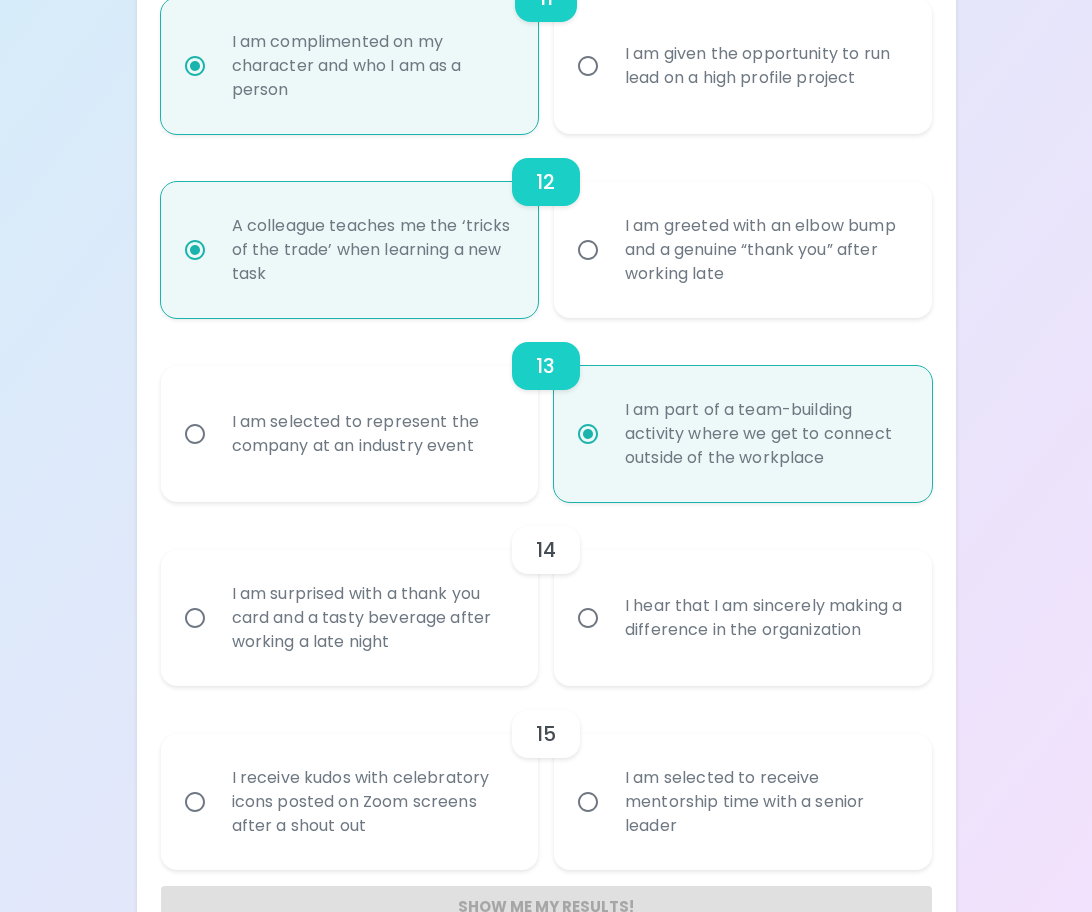 radio on "true" 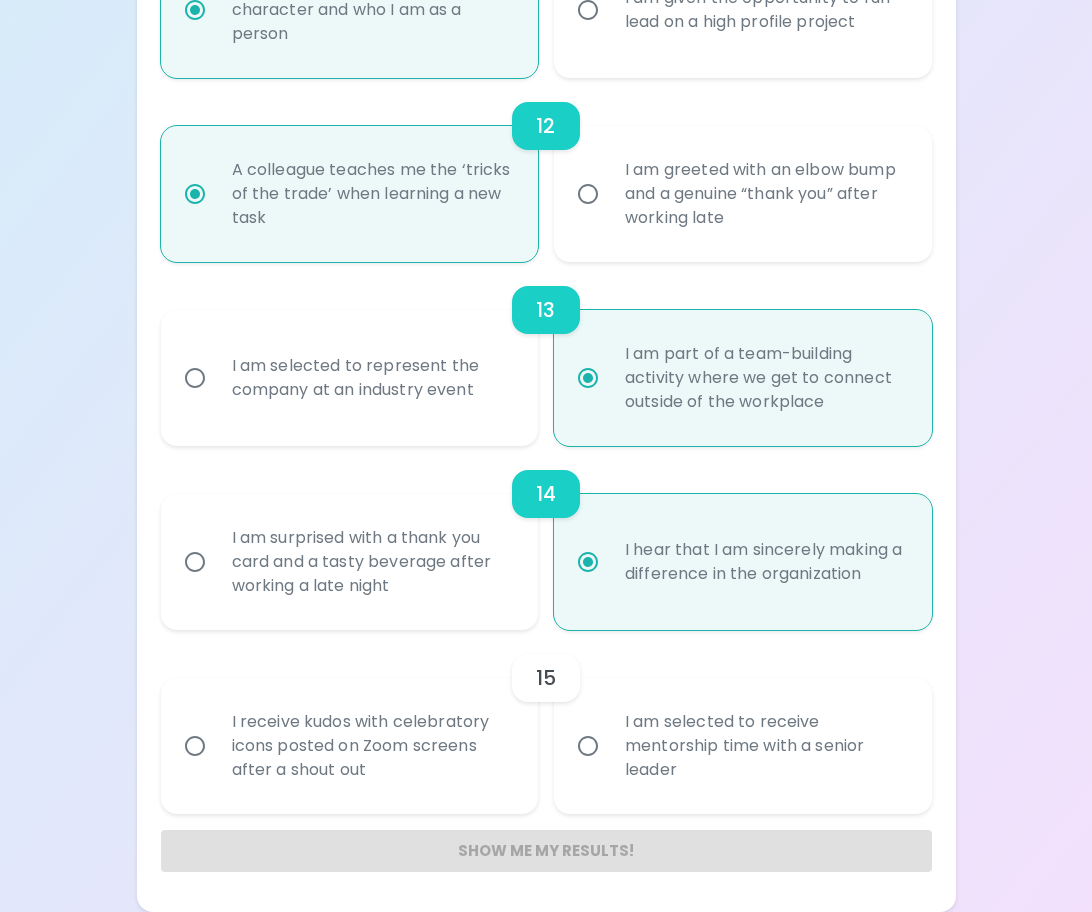 scroll, scrollTop: 2401, scrollLeft: 0, axis: vertical 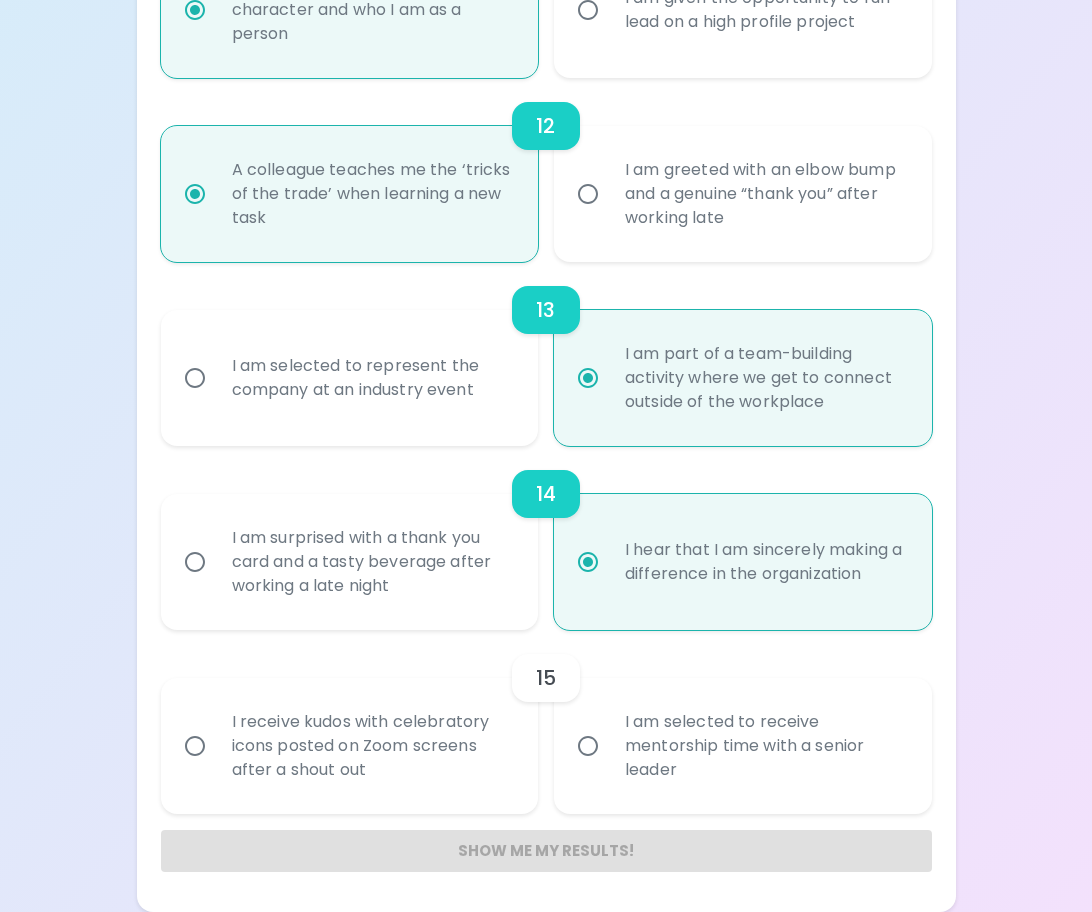 radio on "true" 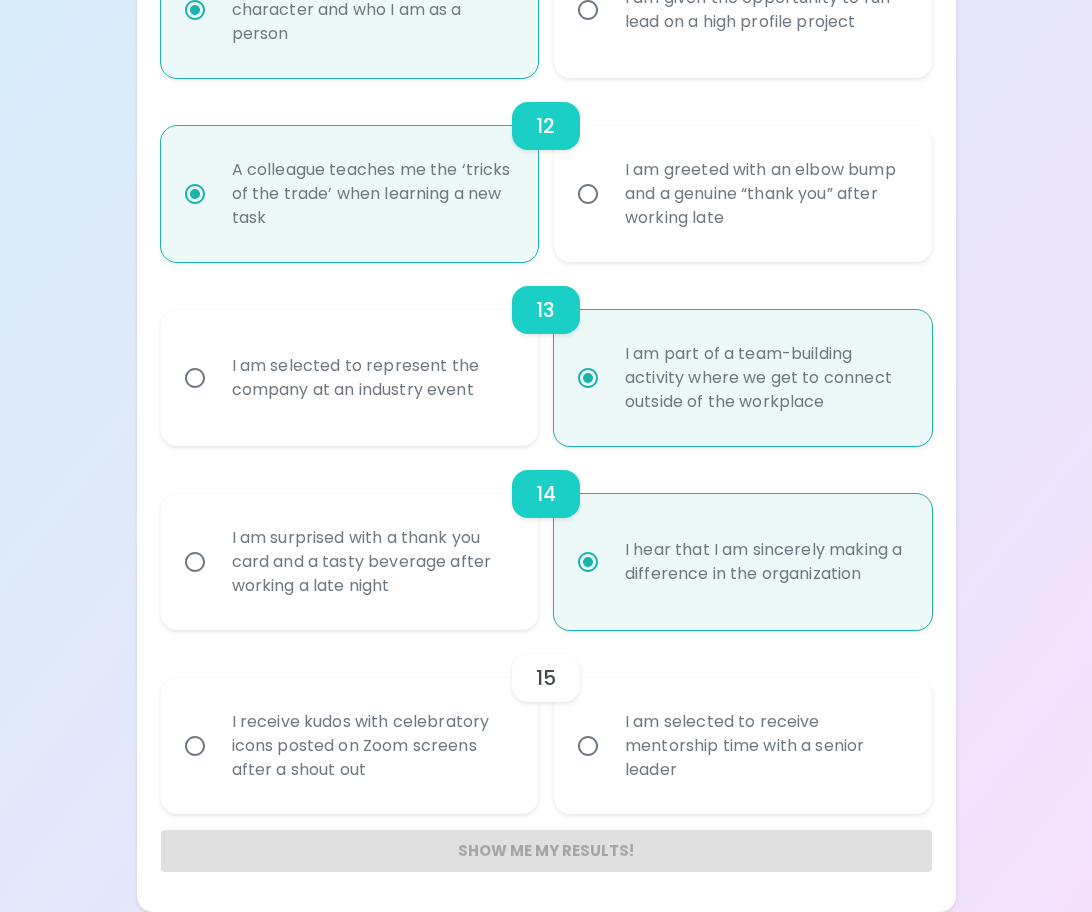 radio on "false" 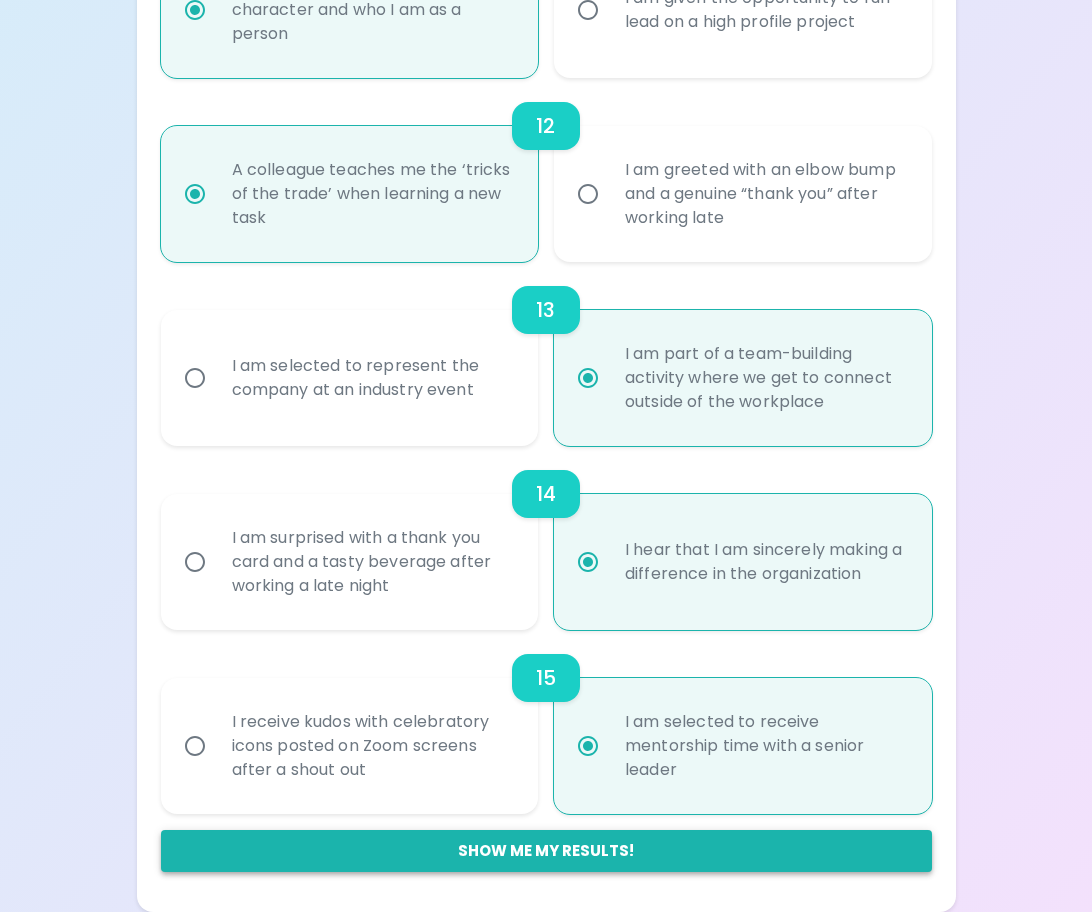 radio on "true" 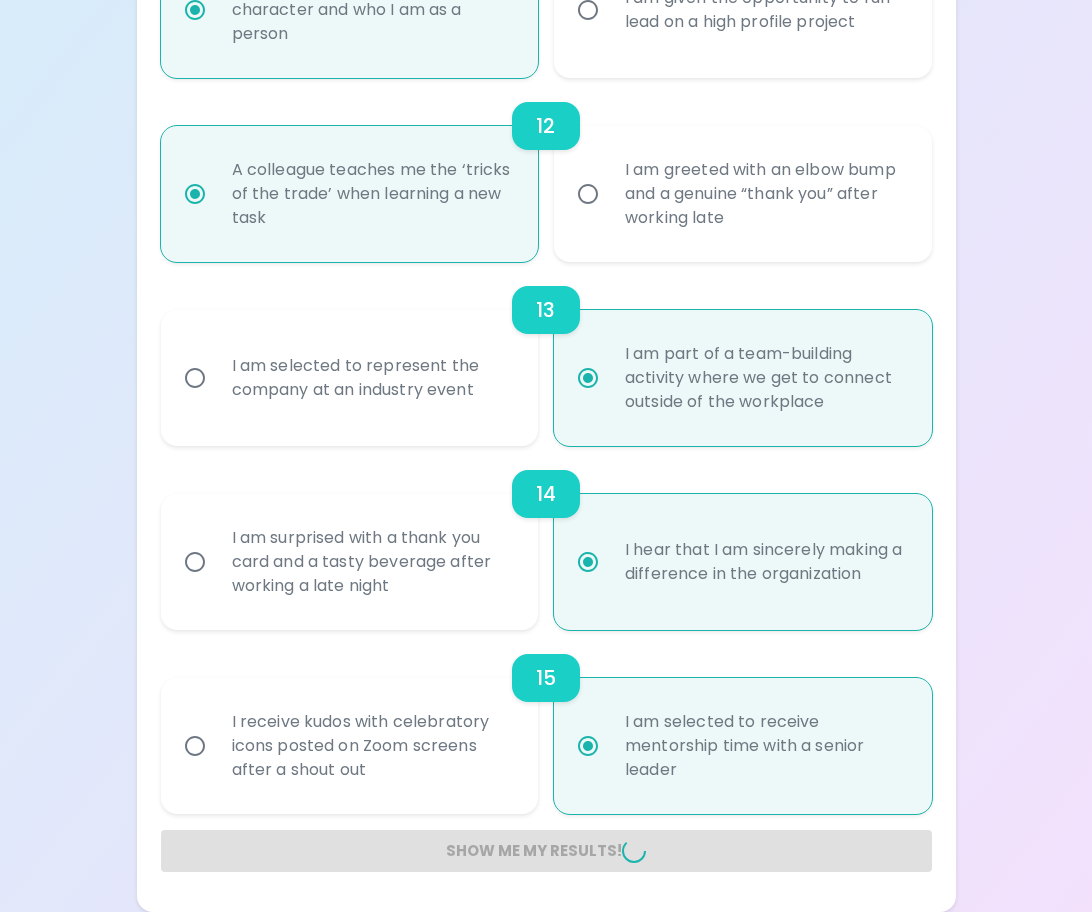 radio on "false" 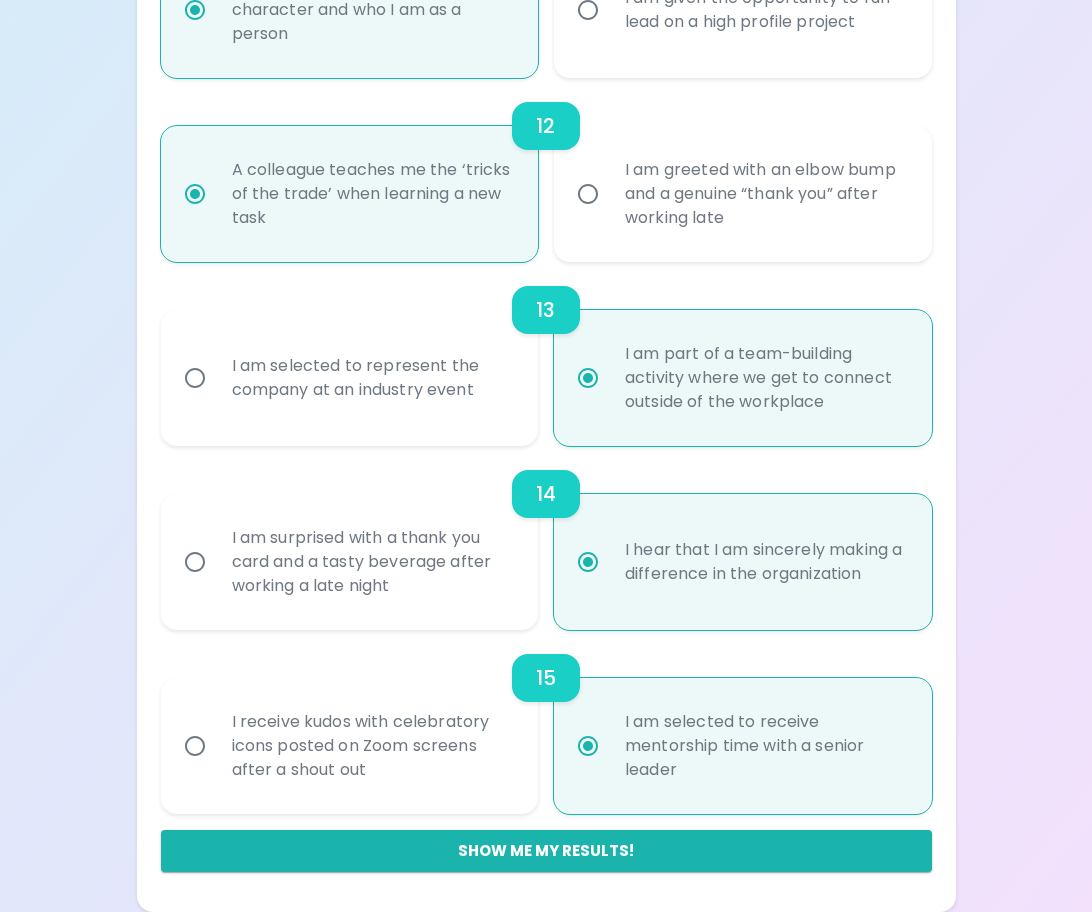 scroll, scrollTop: 1066, scrollLeft: 0, axis: vertical 